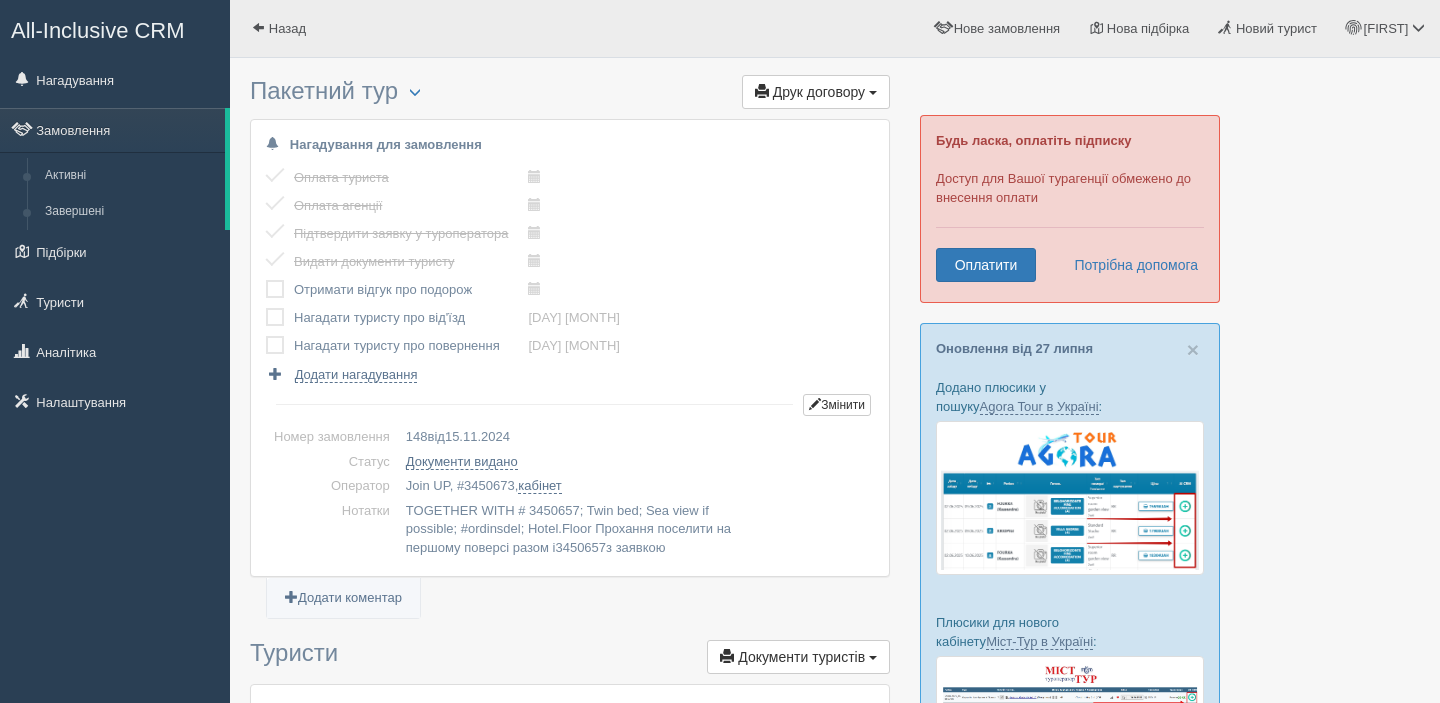 click on "Активні" at bounding box center (130, 176) 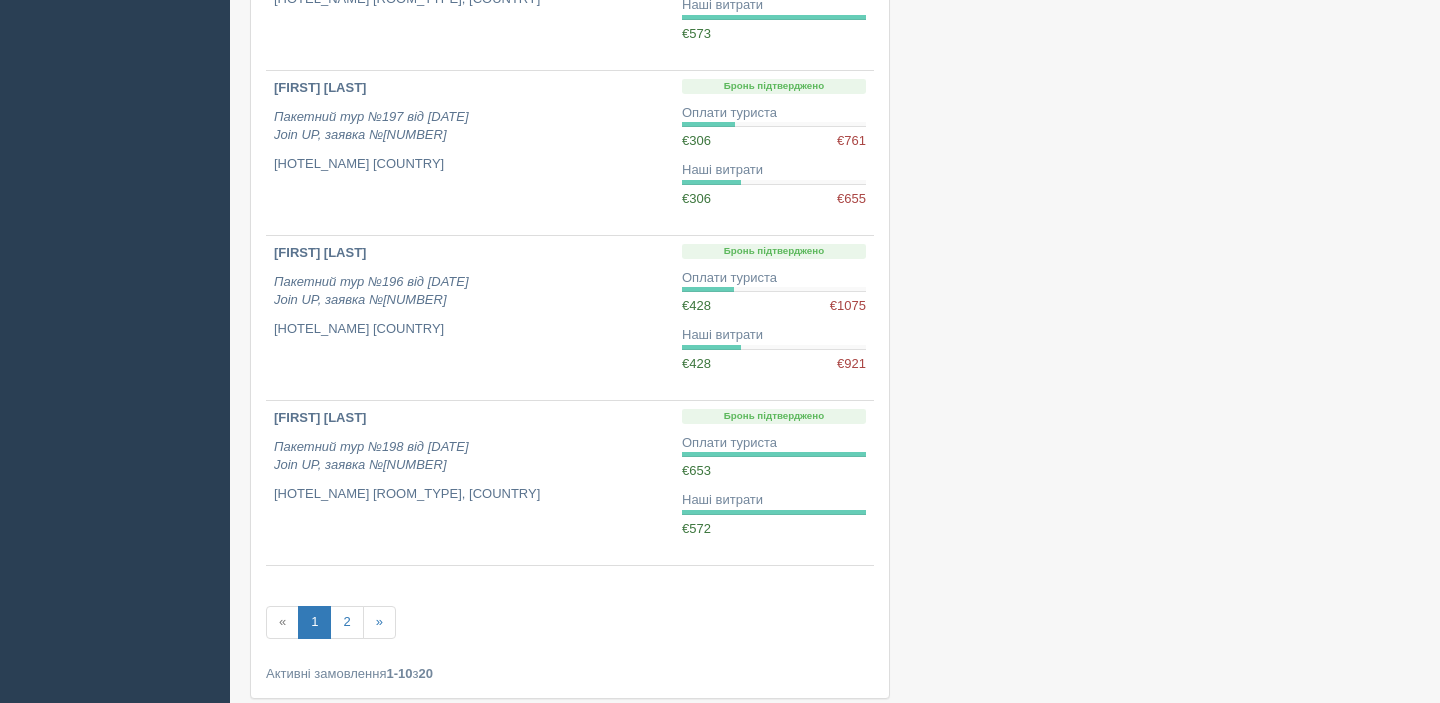 scroll, scrollTop: 1333, scrollLeft: 0, axis: vertical 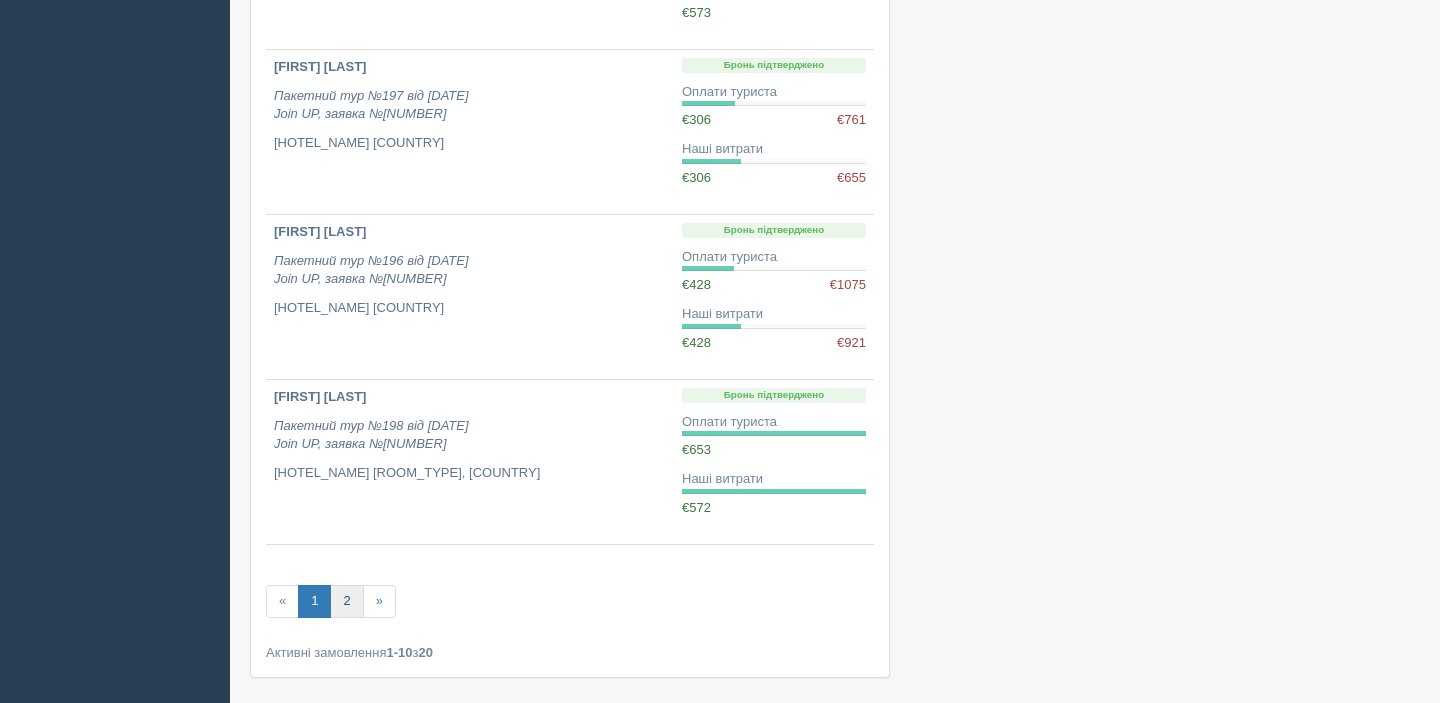 click on "2" at bounding box center (346, 601) 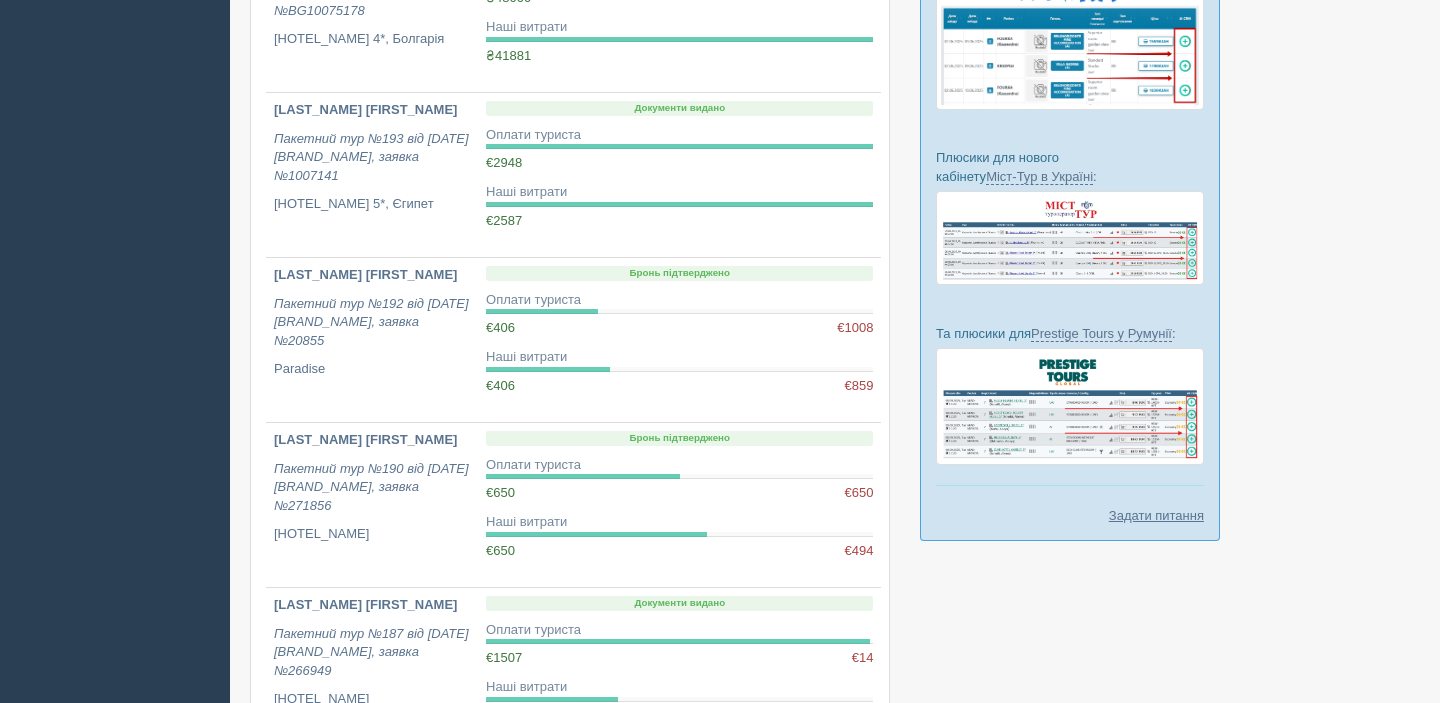 scroll, scrollTop: 502, scrollLeft: 0, axis: vertical 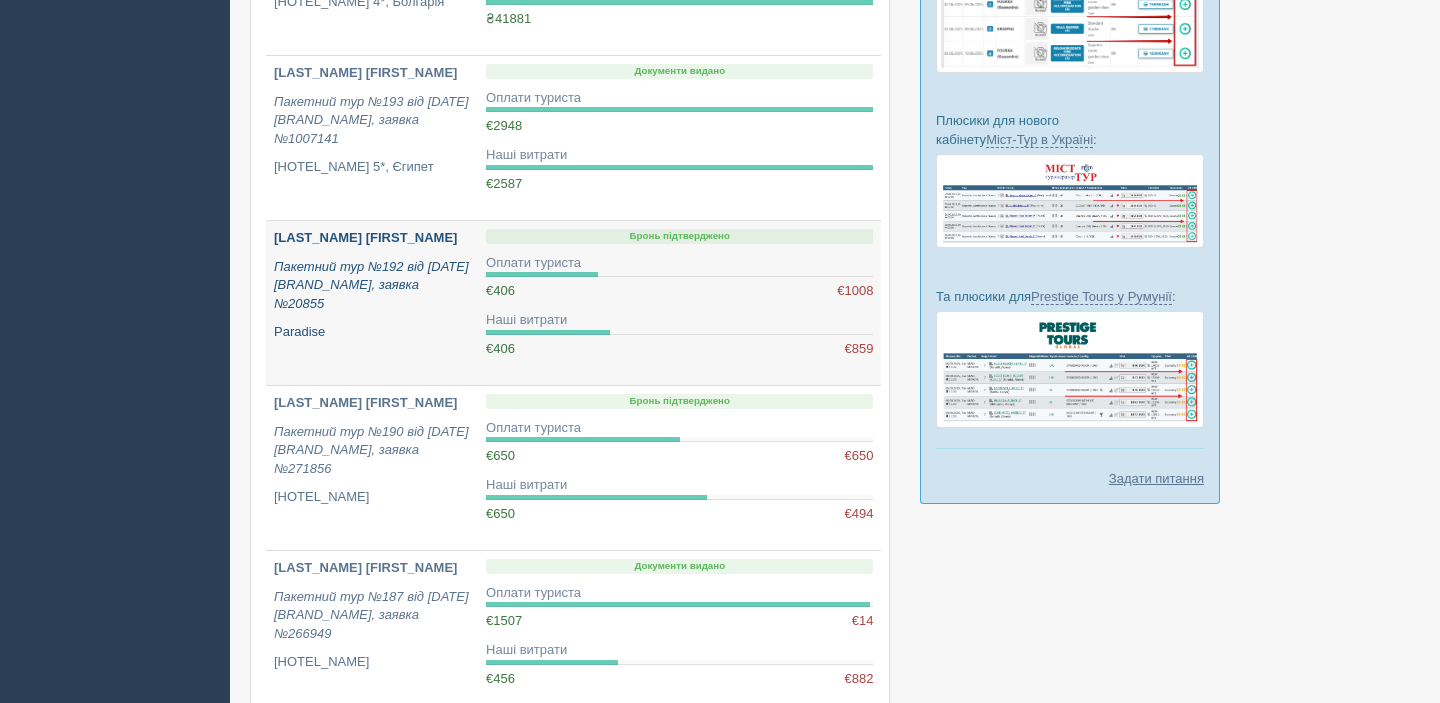 click on "Пакетний тур №192 від 24.06.2025
Pilon, заявка №20855" at bounding box center (372, 286) 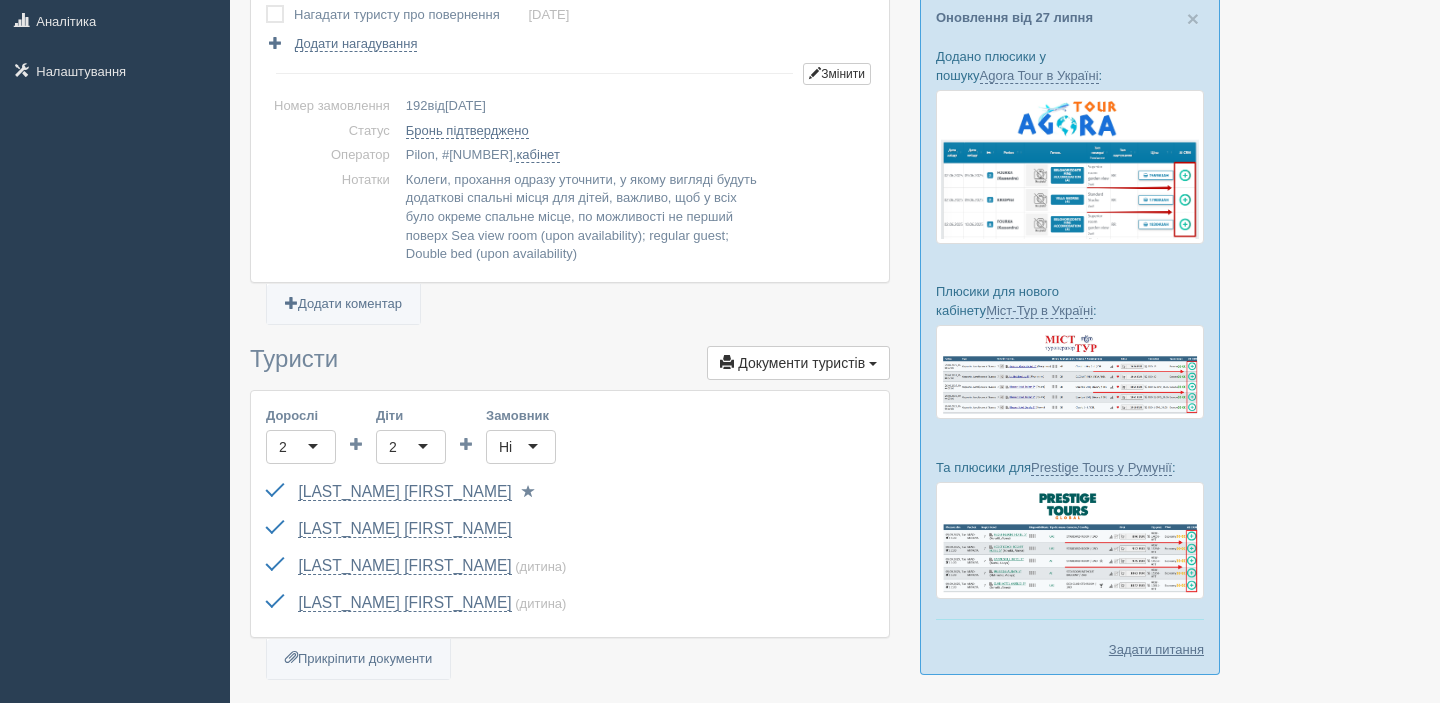 scroll, scrollTop: 334, scrollLeft: 0, axis: vertical 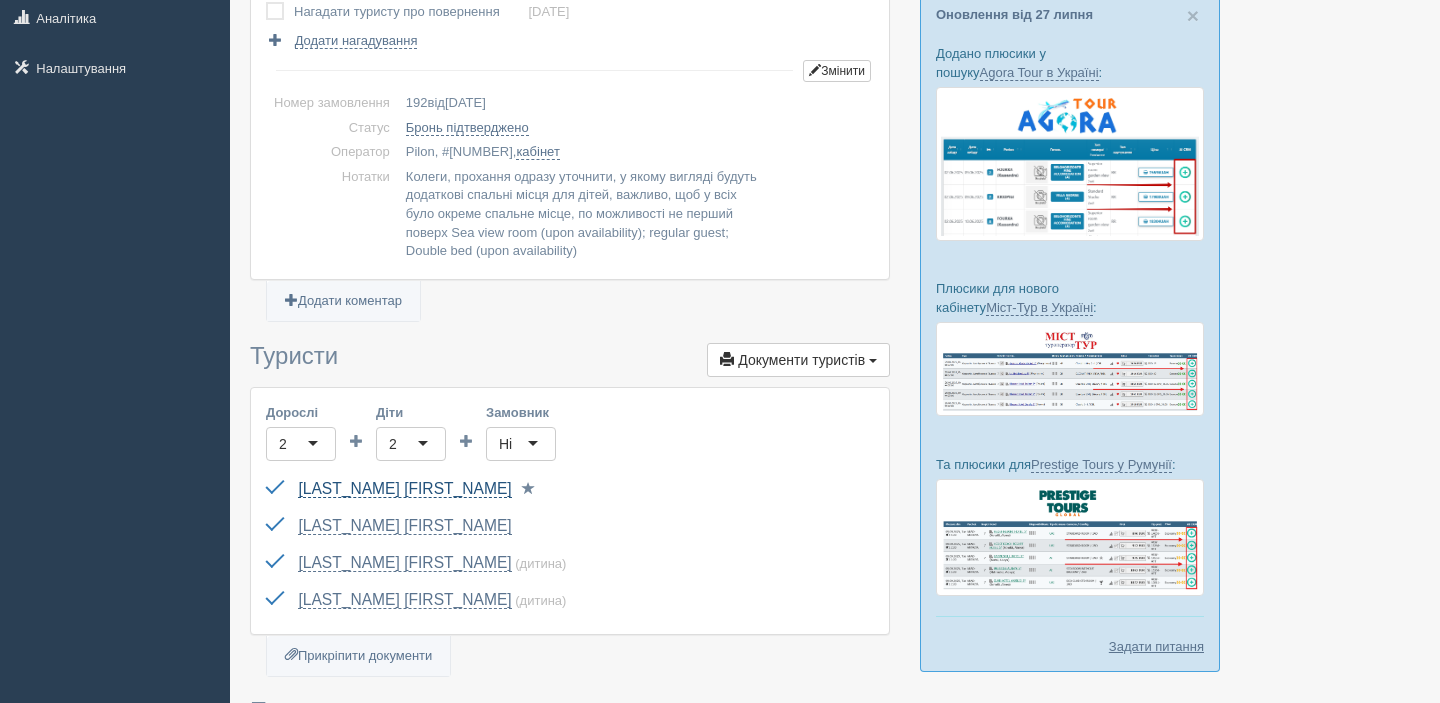 click on "[LAST] [FIRST]" at bounding box center [404, 489] 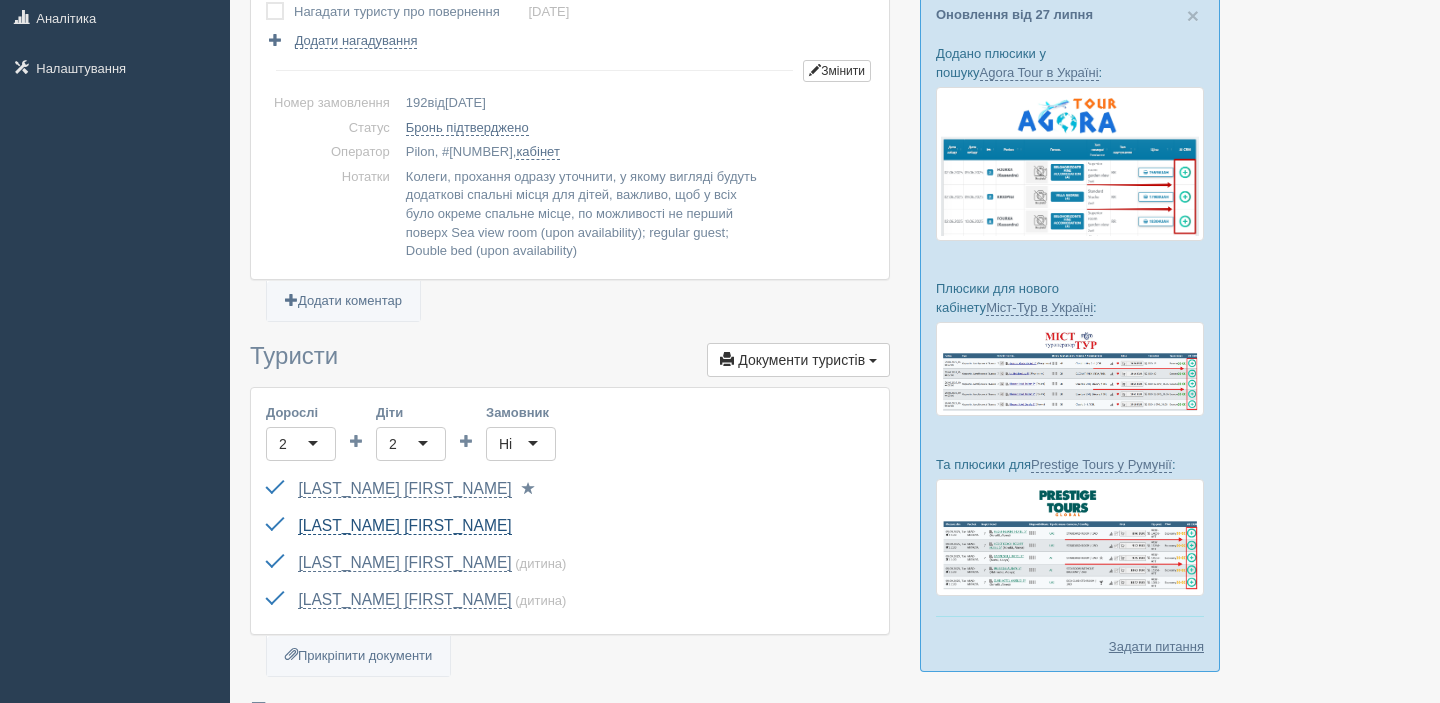 click on "SEMENYUTA DENYS" at bounding box center (404, 526) 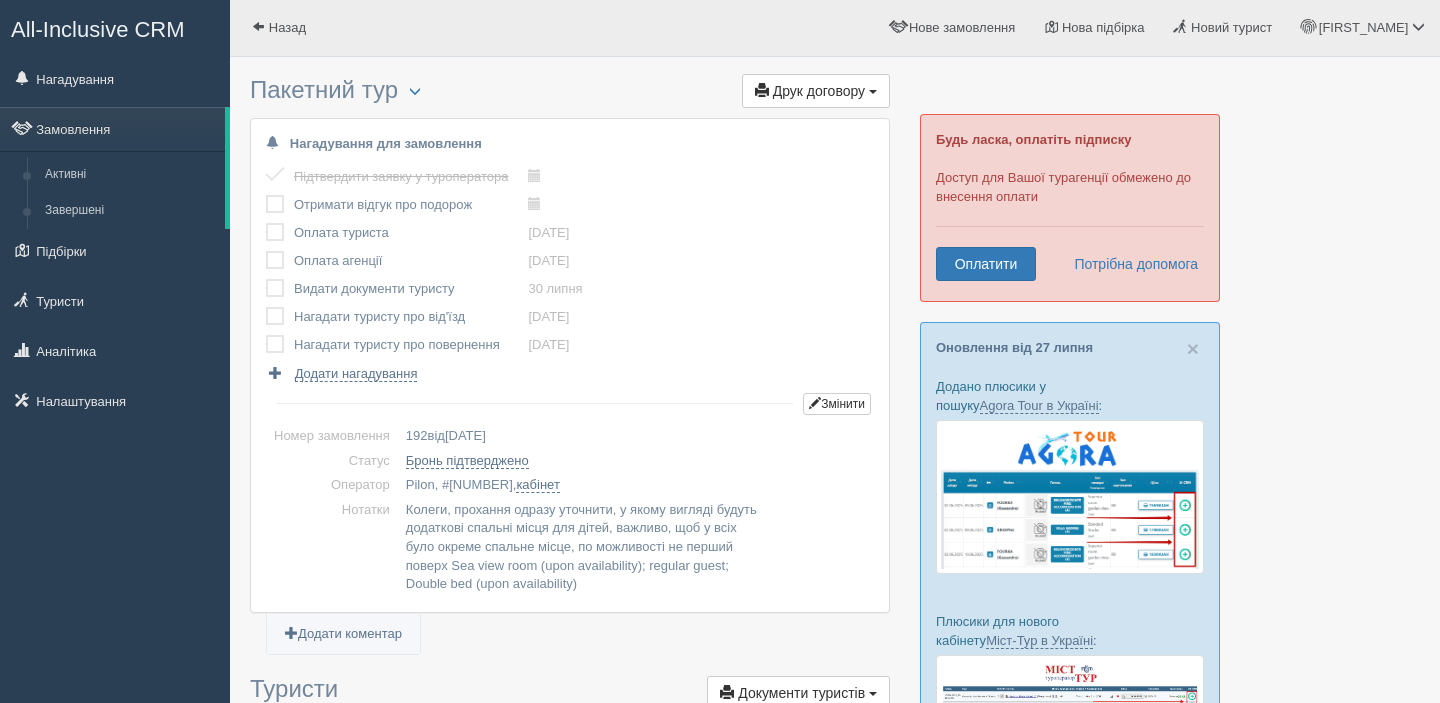 scroll, scrollTop: 0, scrollLeft: 0, axis: both 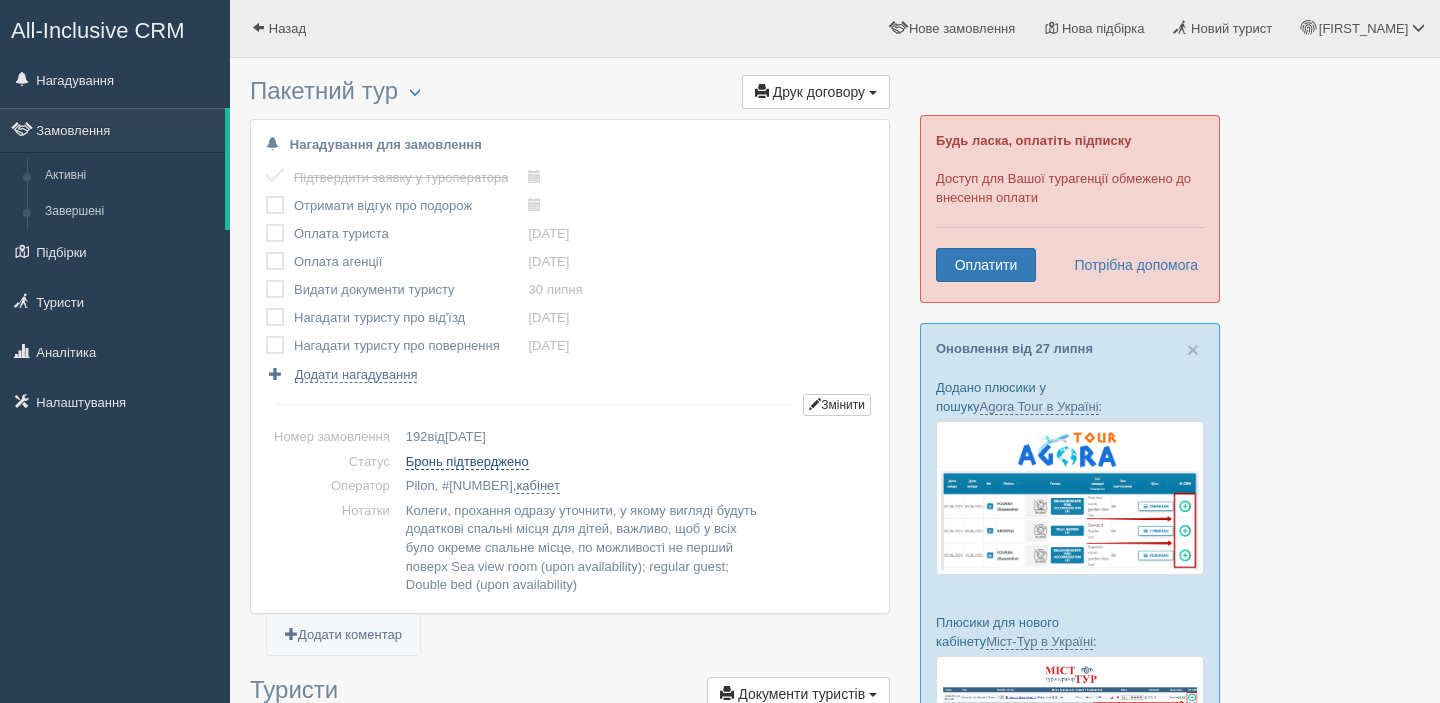 click on "Бронь підтверджено" at bounding box center [467, 462] 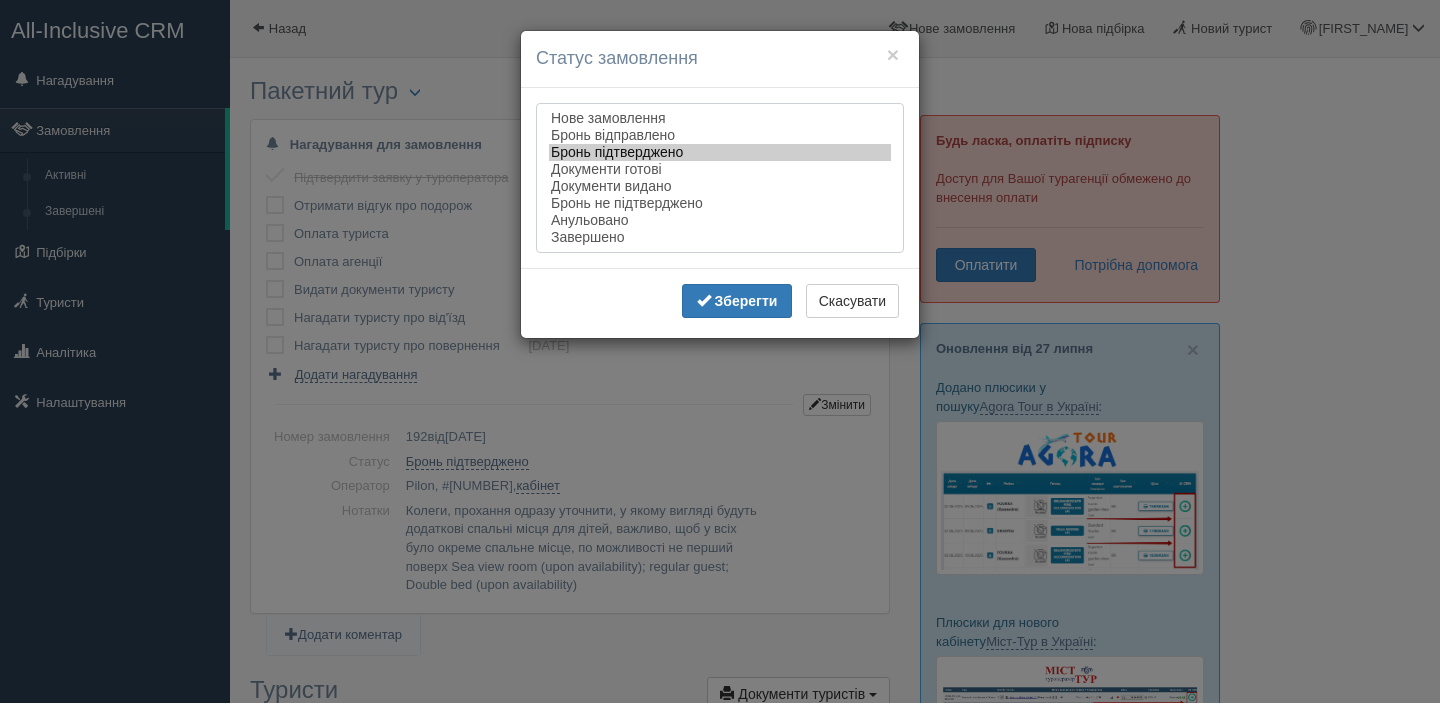 select on "documents_issued" 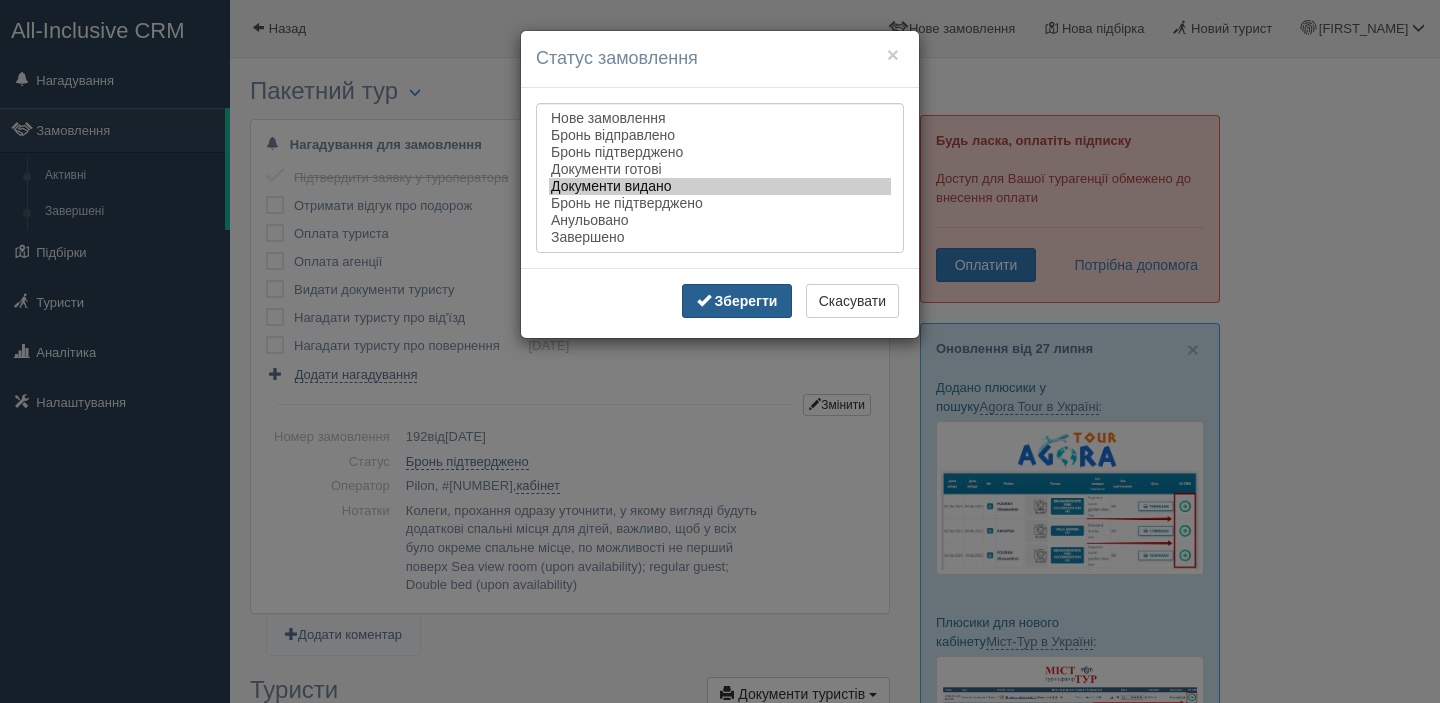 click on "Зберегти" at bounding box center [746, 301] 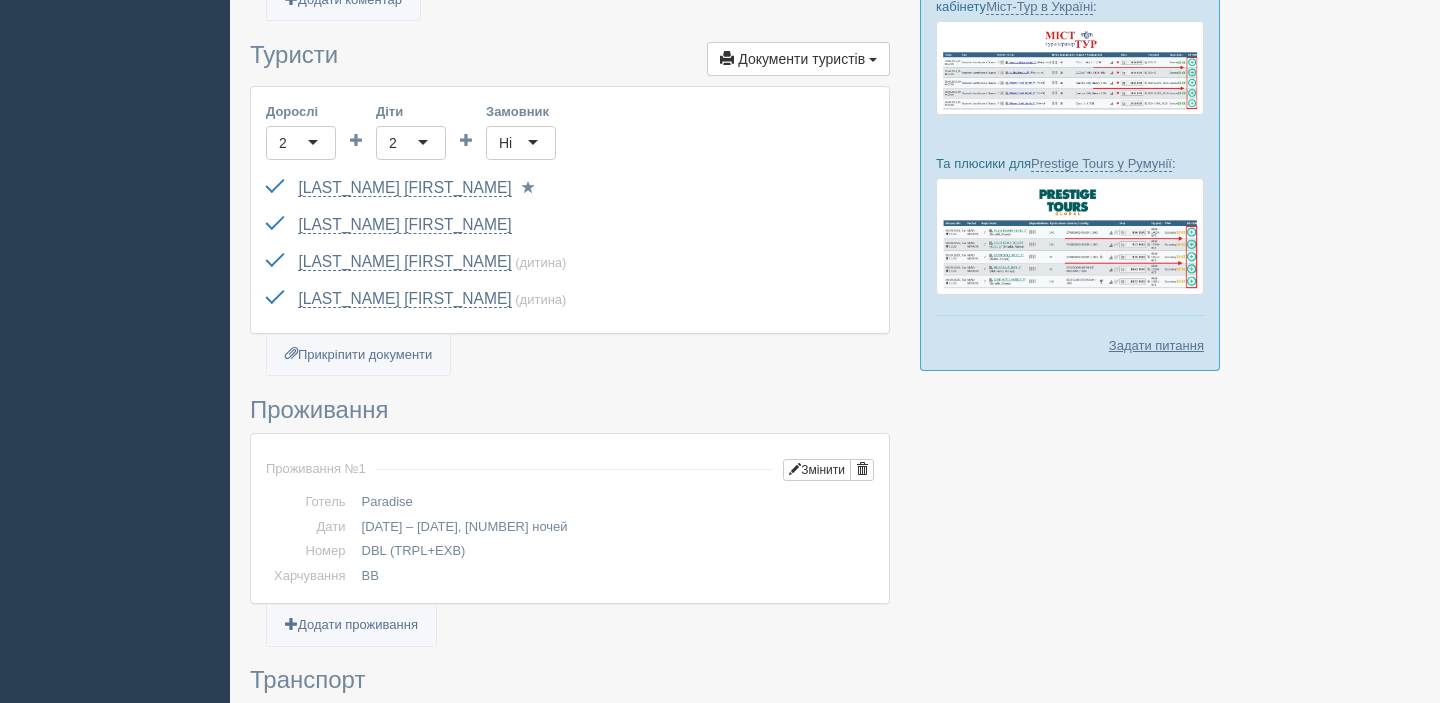 scroll, scrollTop: 0, scrollLeft: 0, axis: both 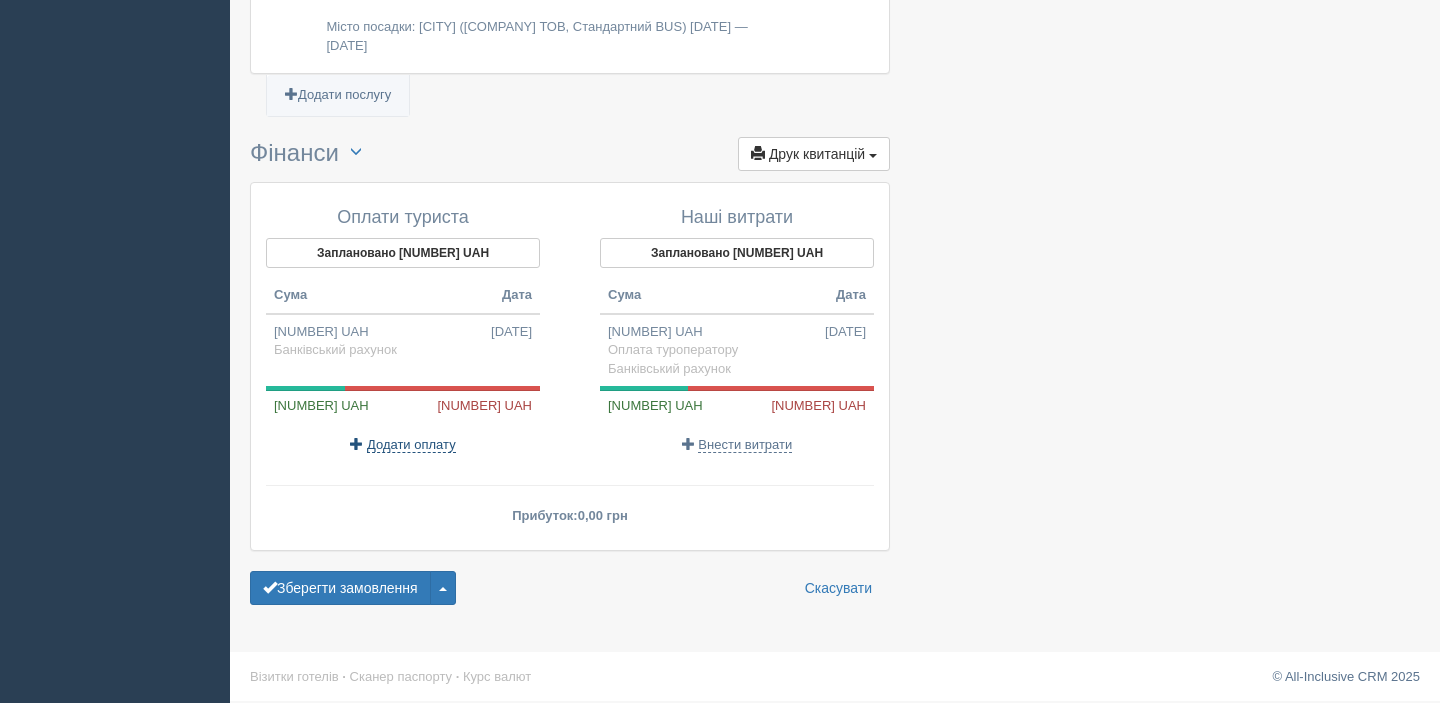 click on "Додати оплату" at bounding box center [411, 445] 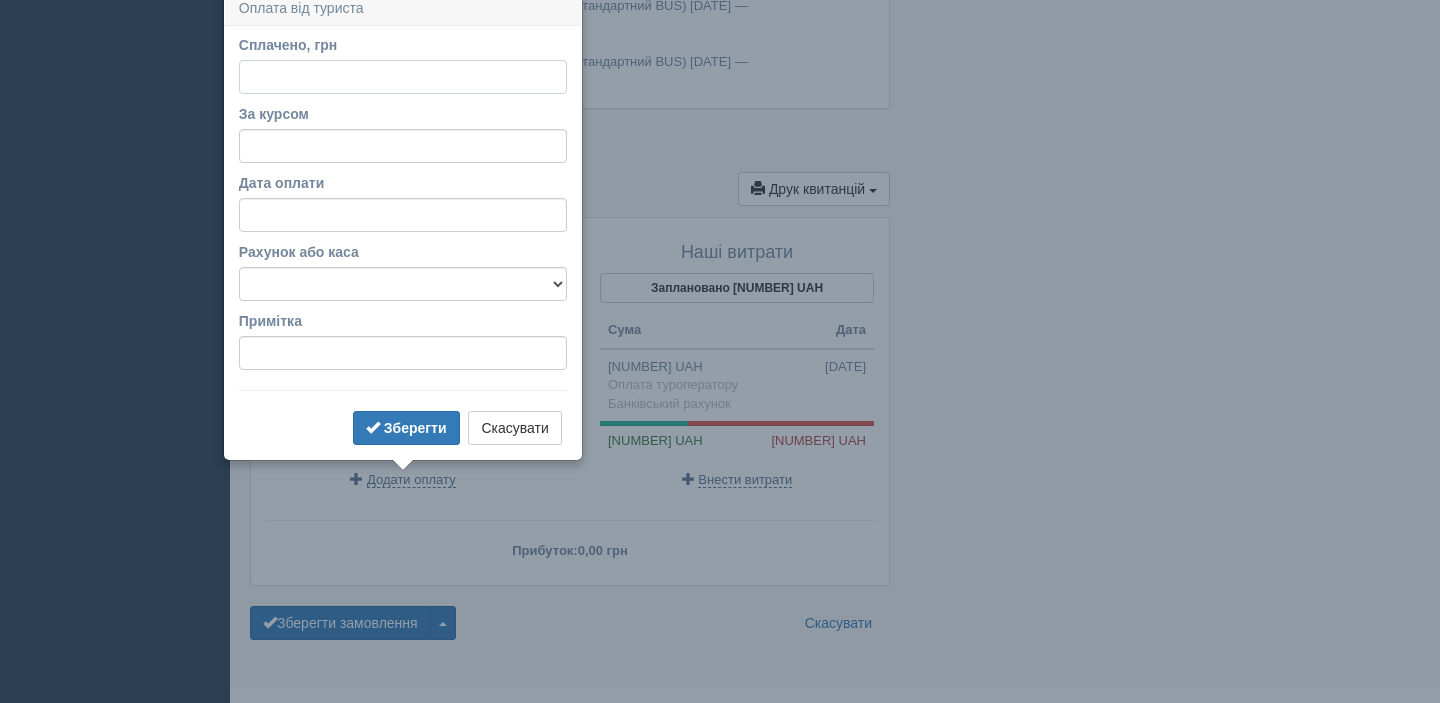 scroll, scrollTop: 1969, scrollLeft: 0, axis: vertical 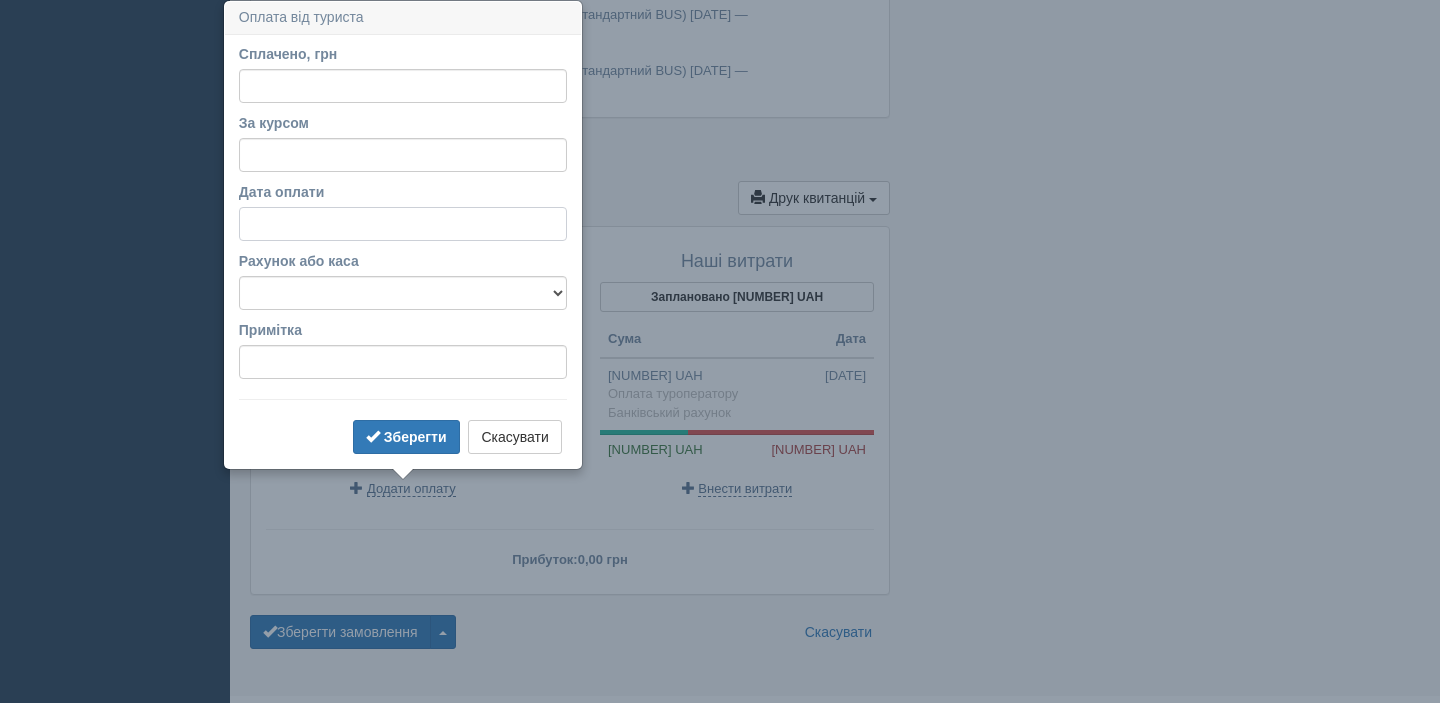 click on "Дата оплати" at bounding box center [403, 224] 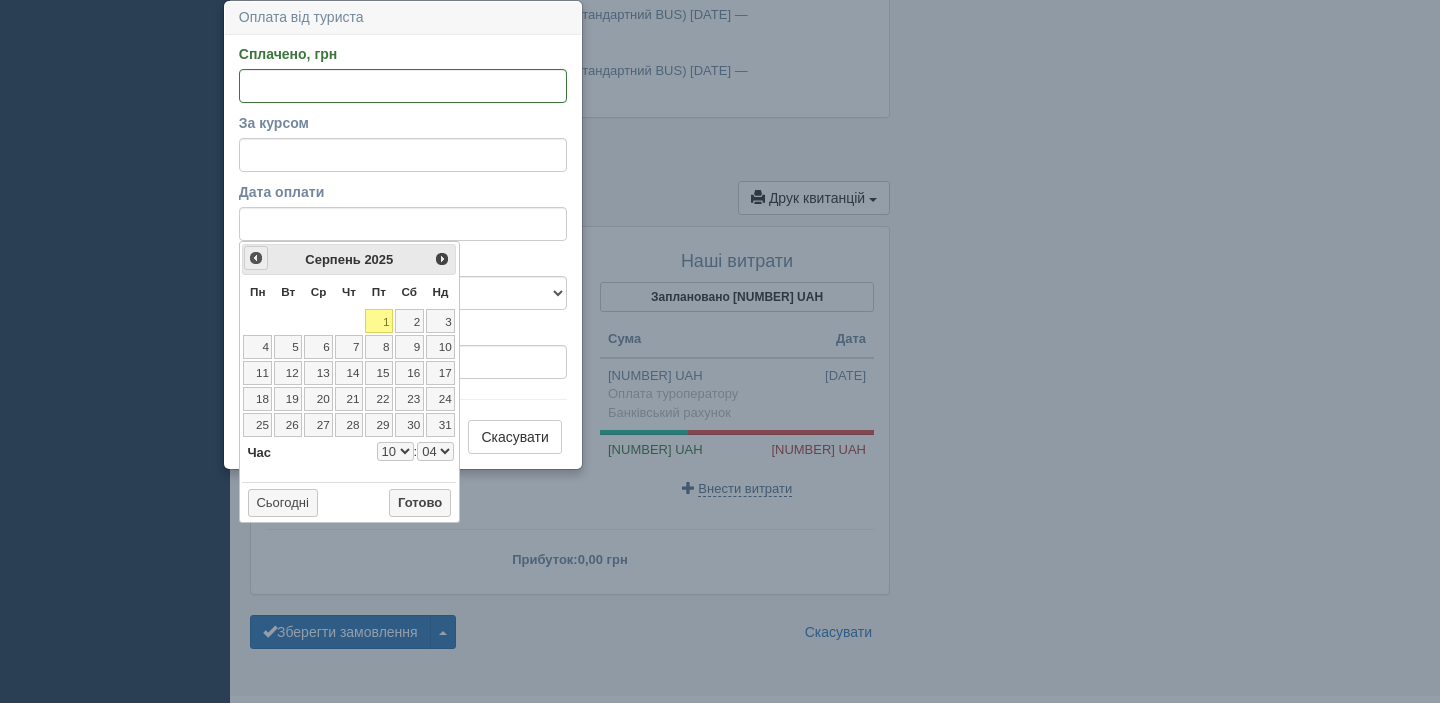 click on "<Попер" at bounding box center (256, 258) 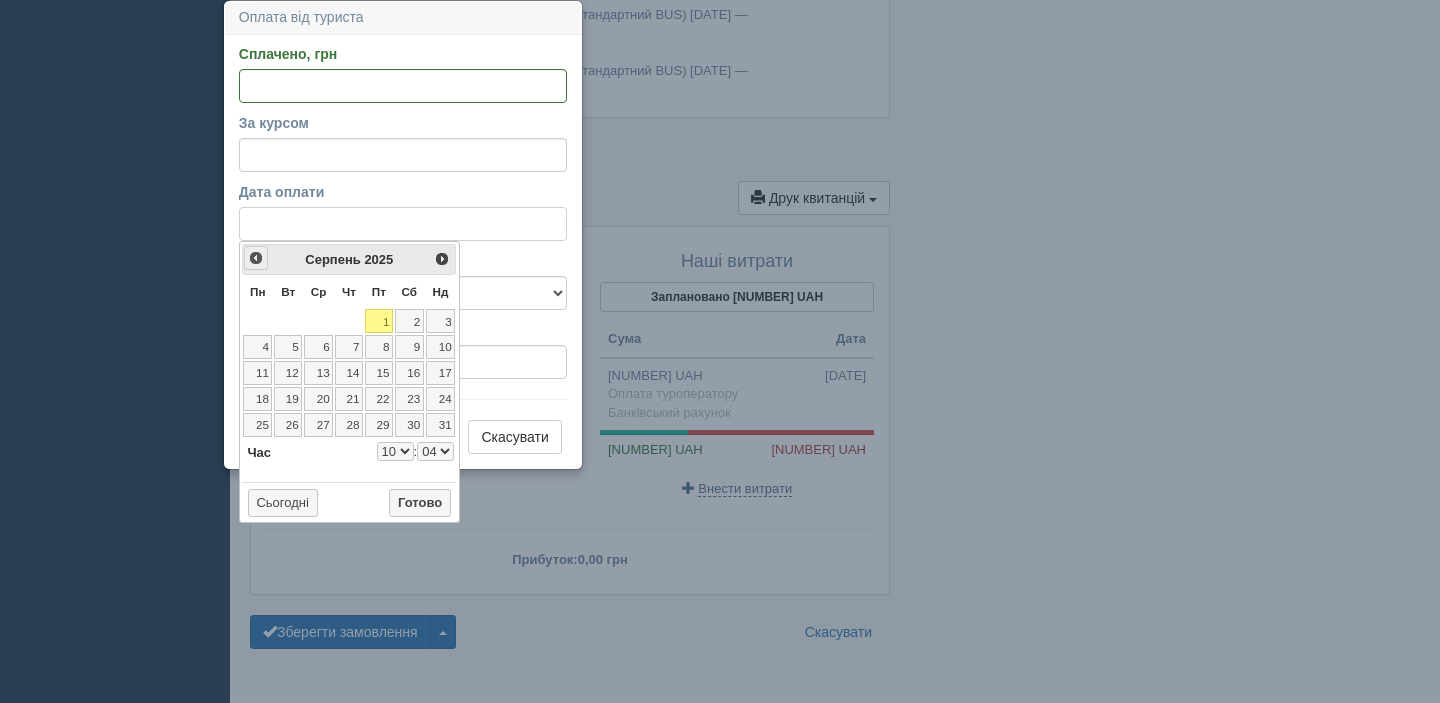 select on "10" 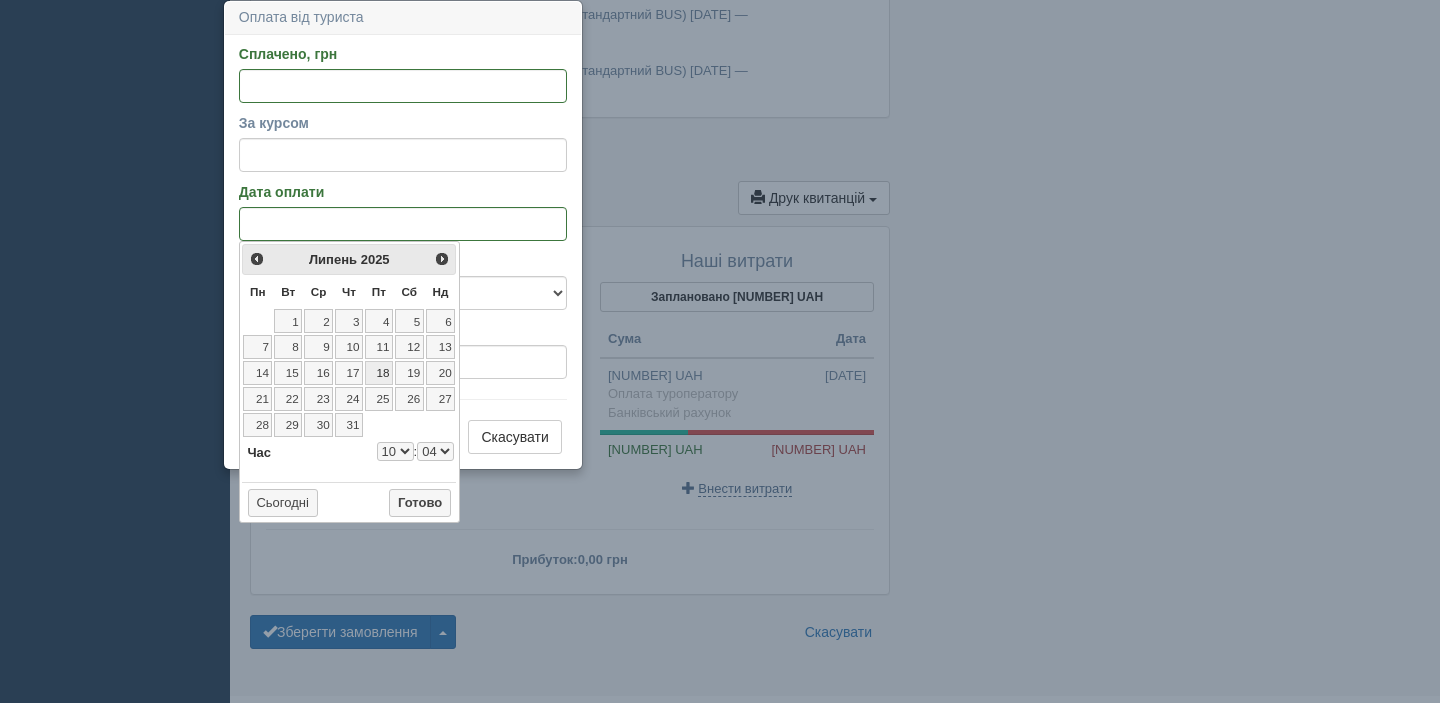 click on "18" at bounding box center [379, 373] 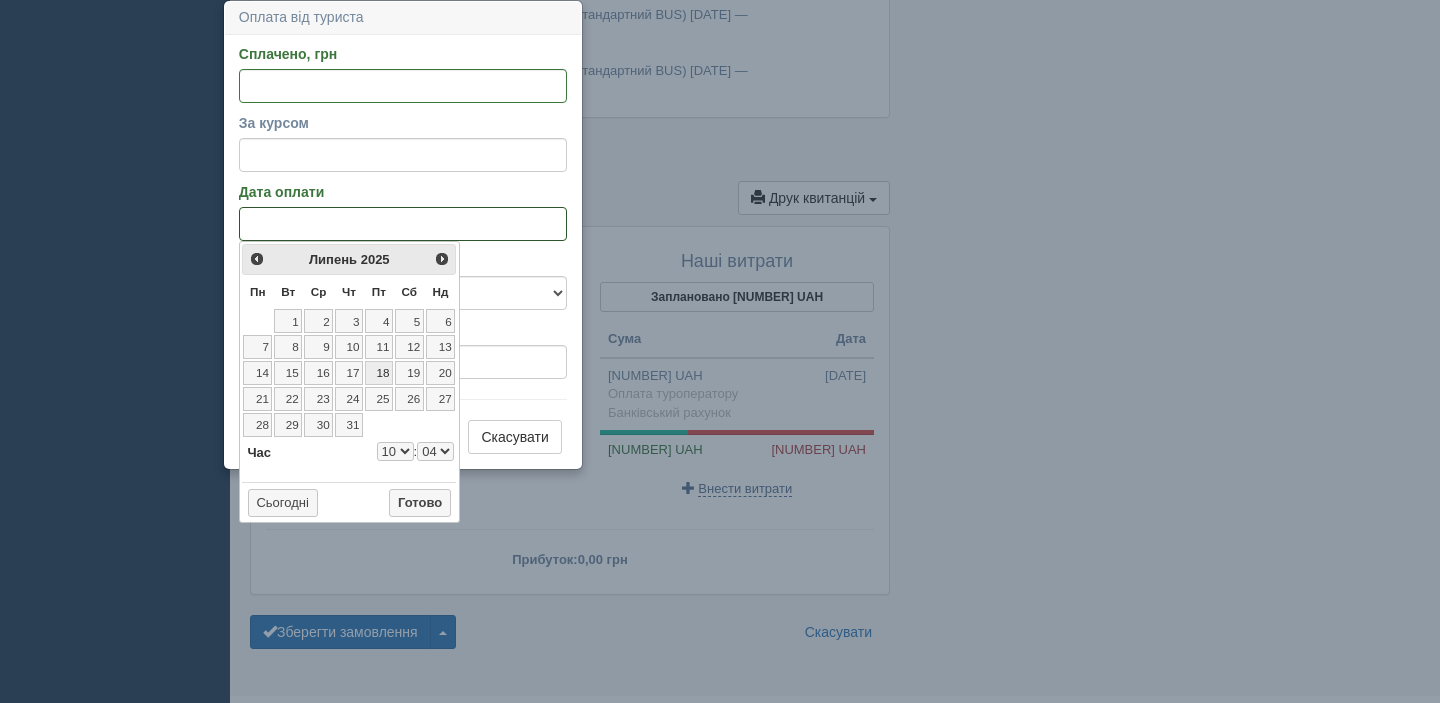 select on "10" 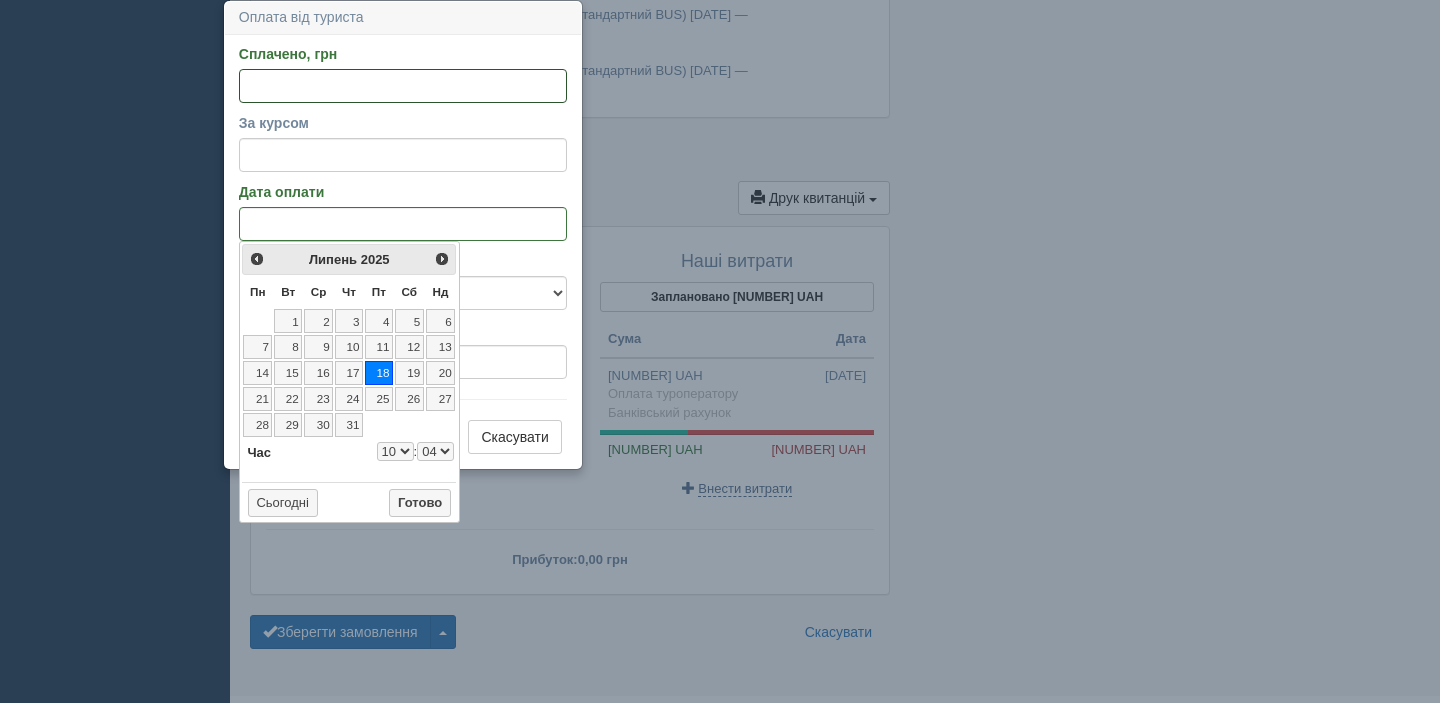 click on "Сплачено, грн" at bounding box center [403, 86] 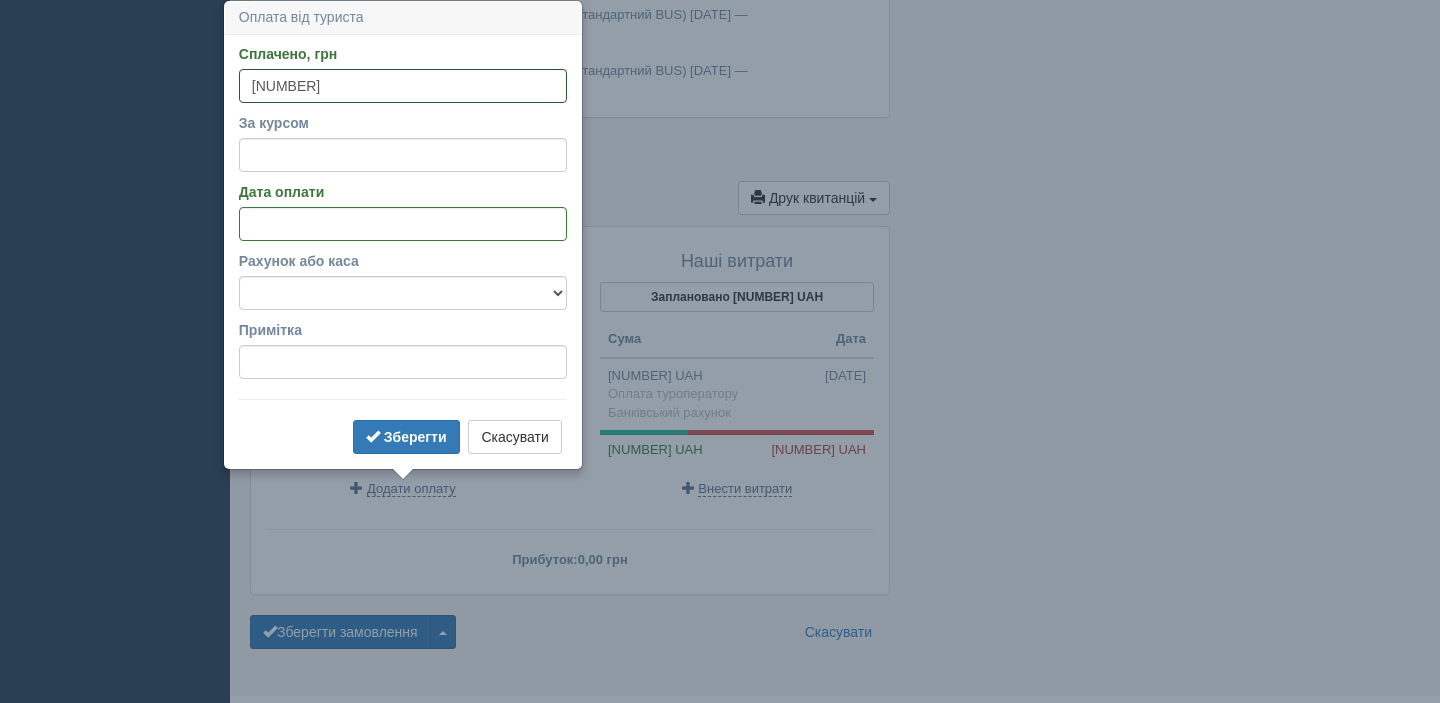 type on "50508" 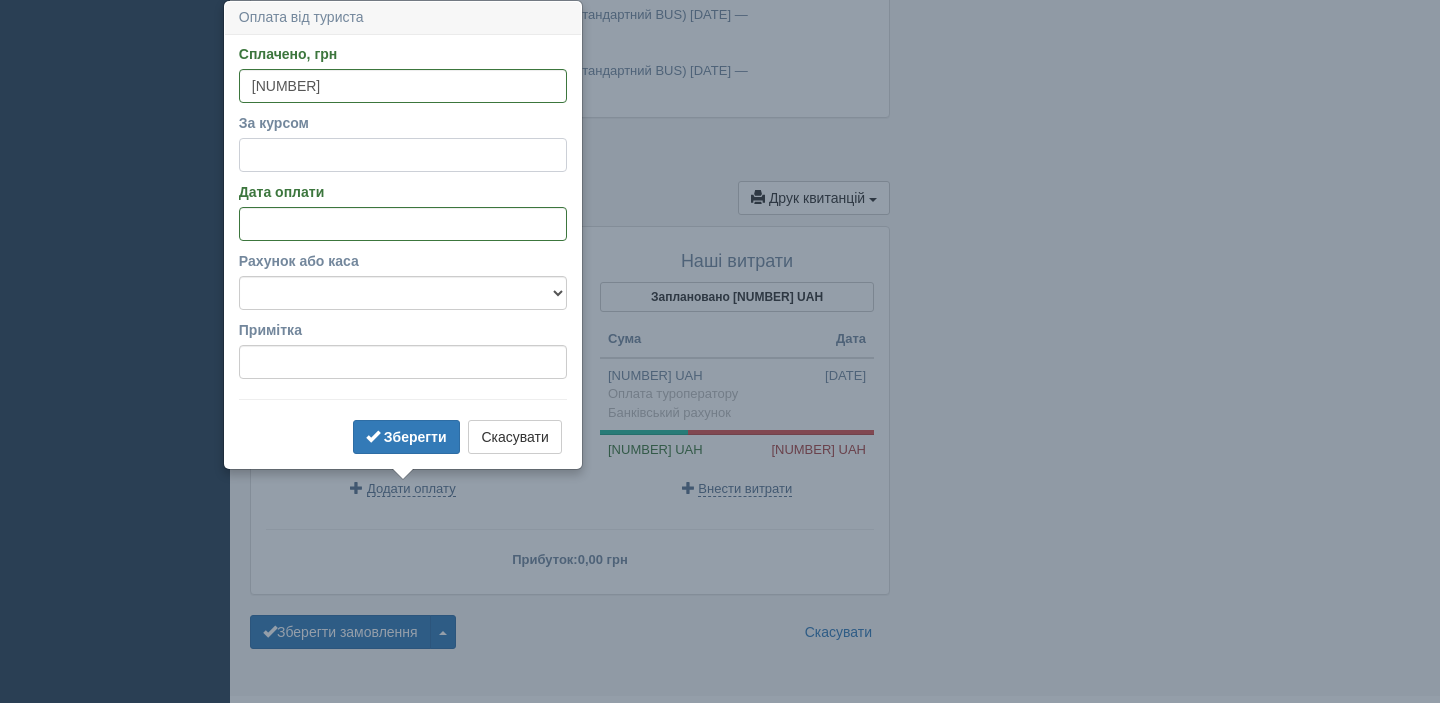 click on "За курсом" at bounding box center [403, 155] 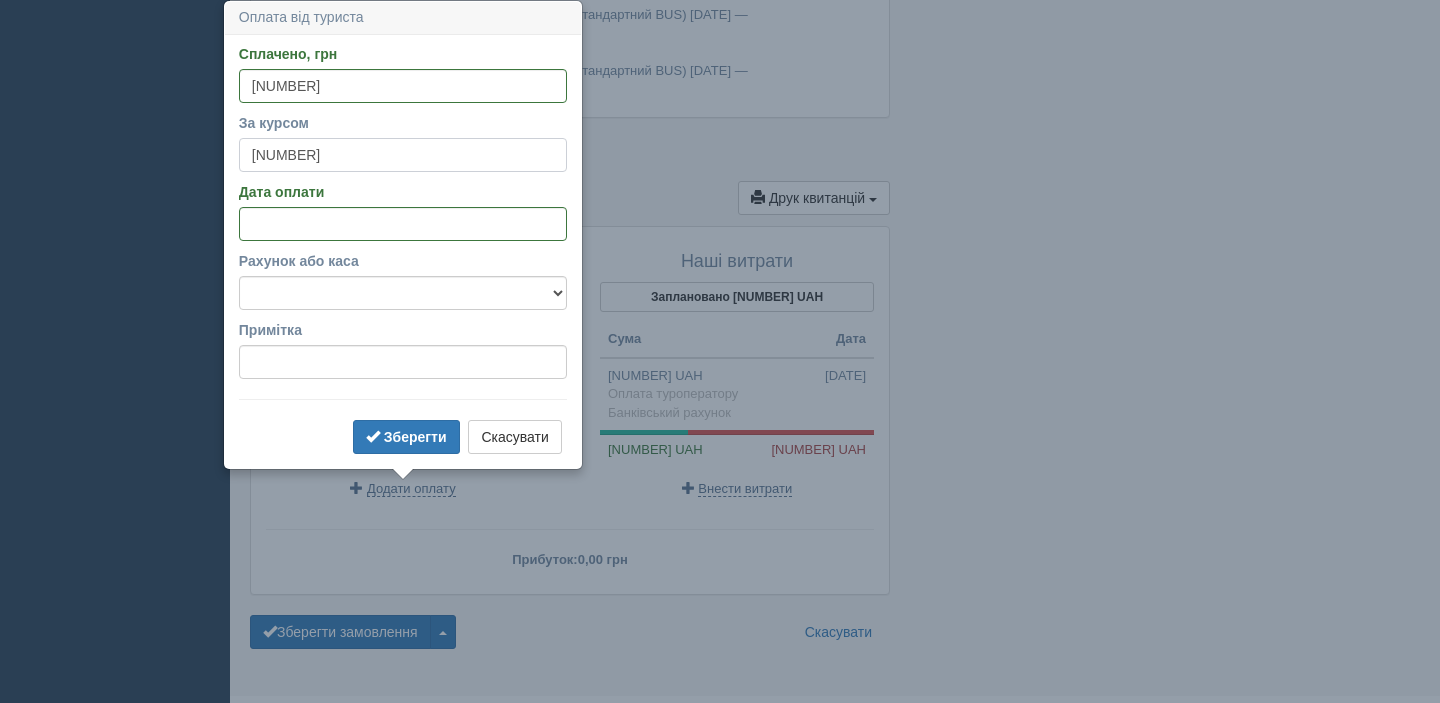 type on "49.60" 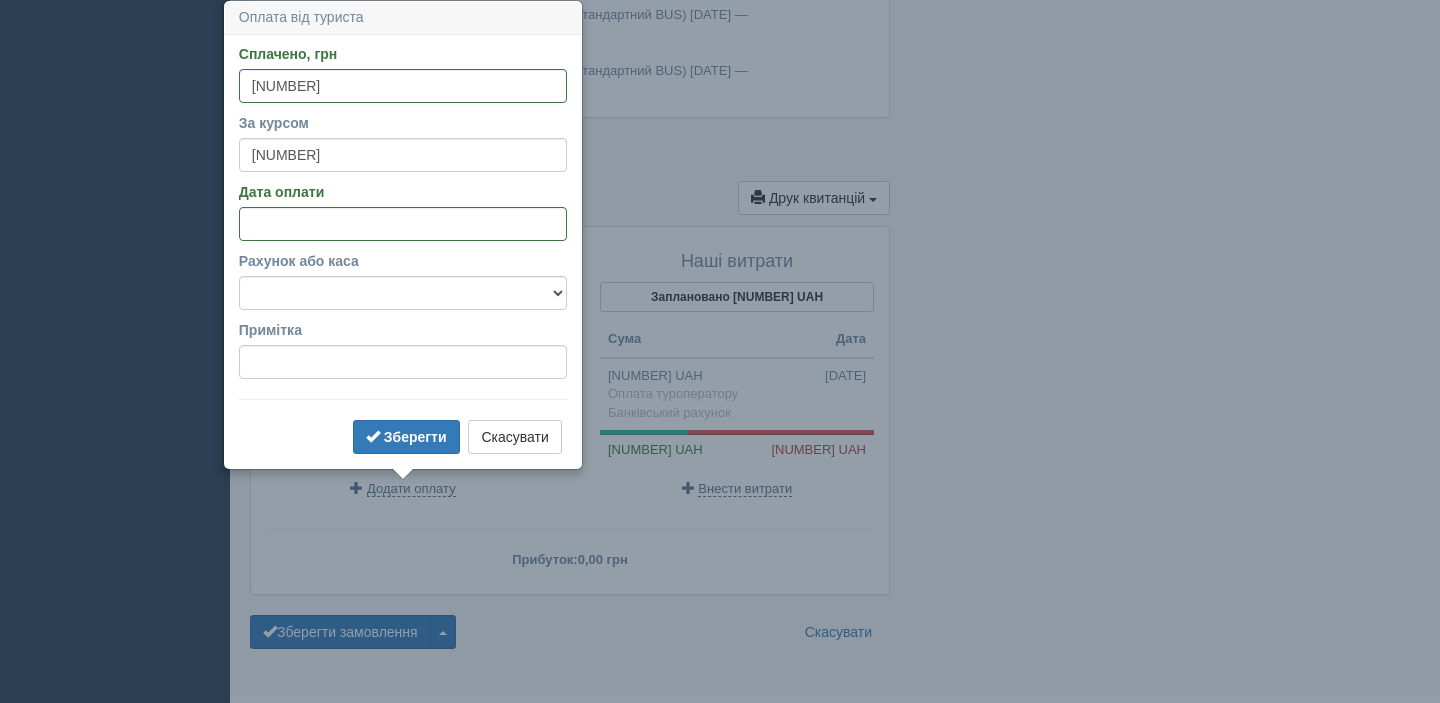 click on "Рахунок або каса
Банківський рахунок
Готівкова каса" at bounding box center [403, 280] 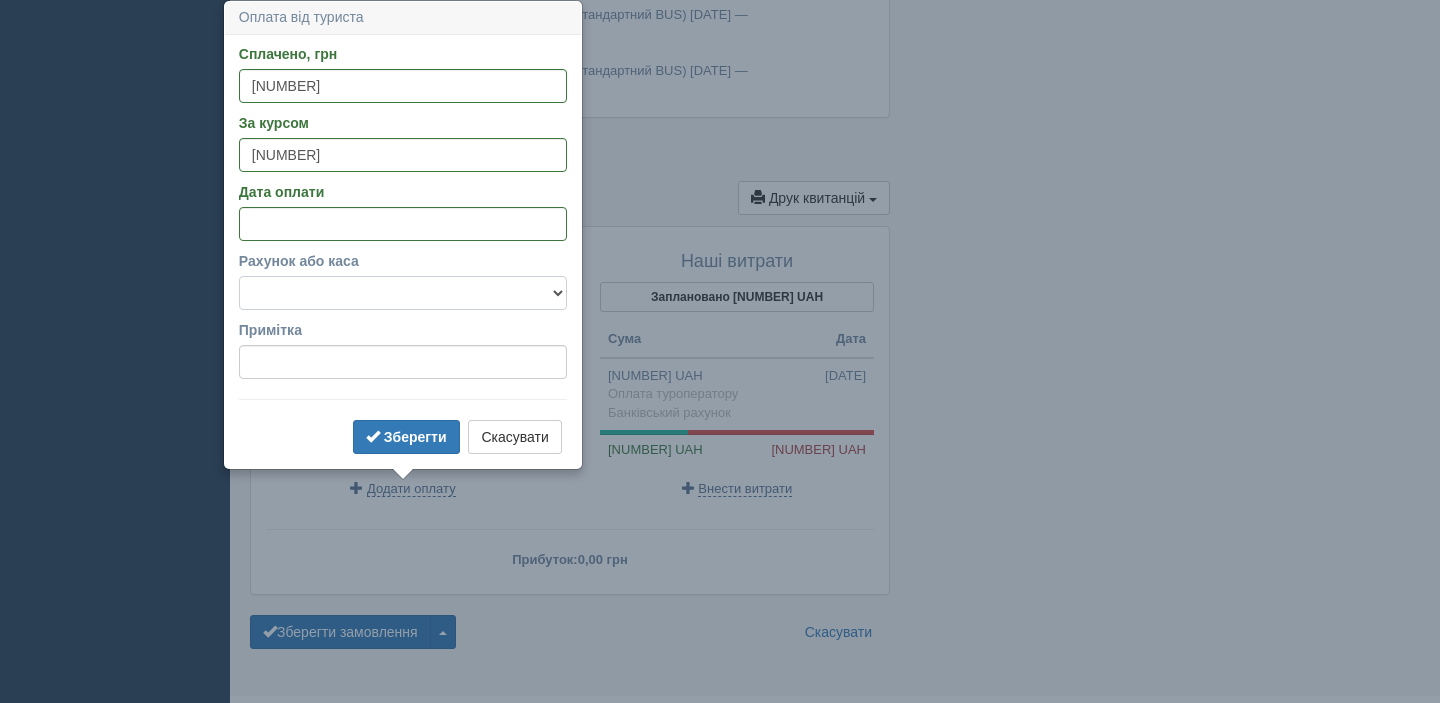 click on "Банківський рахунок
Готівкова каса" at bounding box center [403, 293] 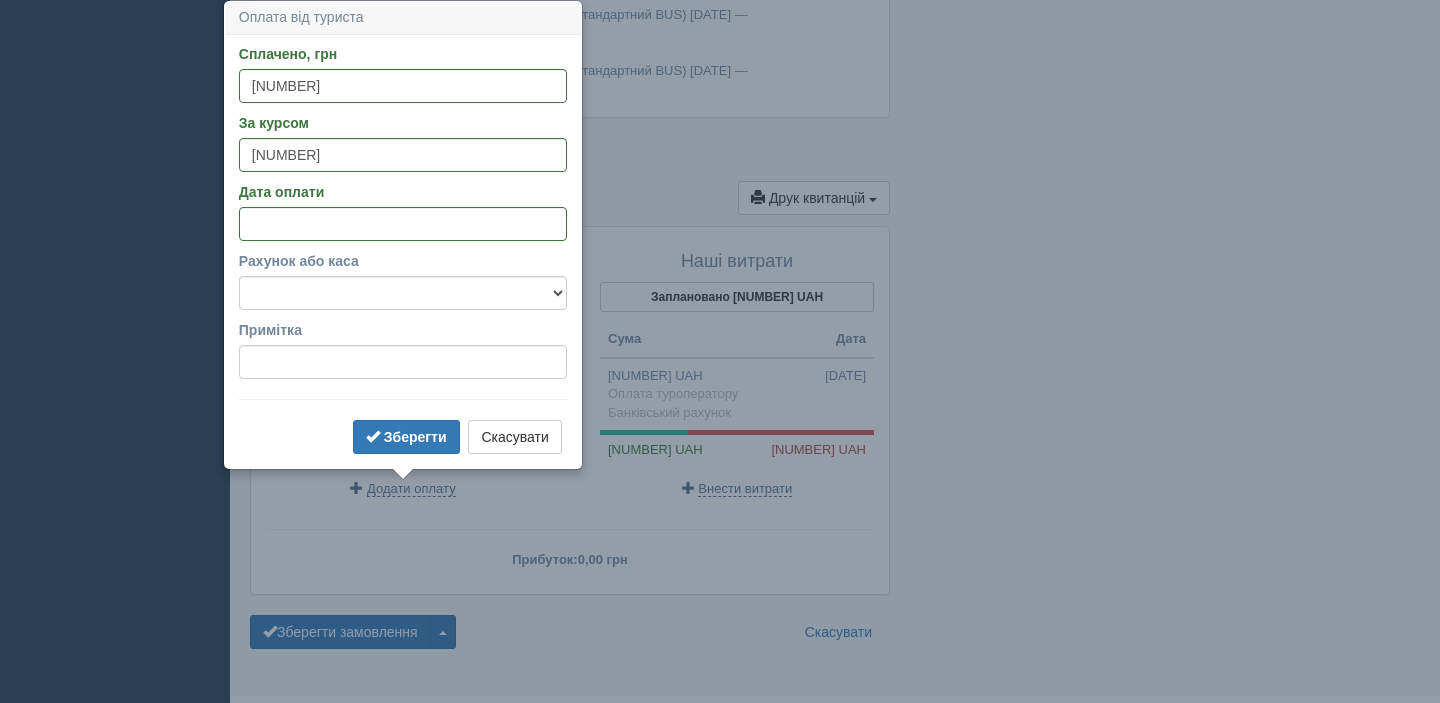 click on "Сплачено, грн
50508
За курсом
49.60
Дата оплати
Рахунок або каса
Банківський рахунок
Готівкова каса
Примітка
Зберегти
Скасувати" at bounding box center (403, 251) 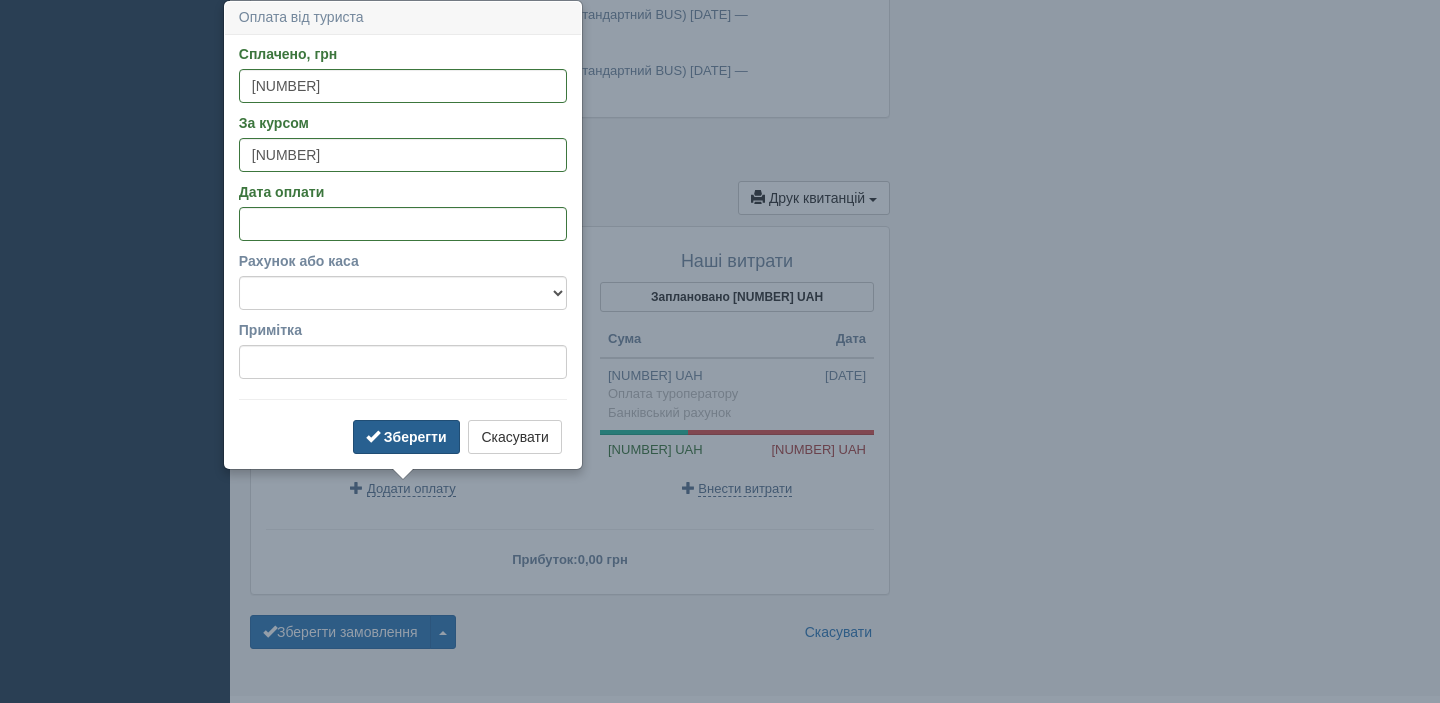 click on "Зберегти" at bounding box center (406, 437) 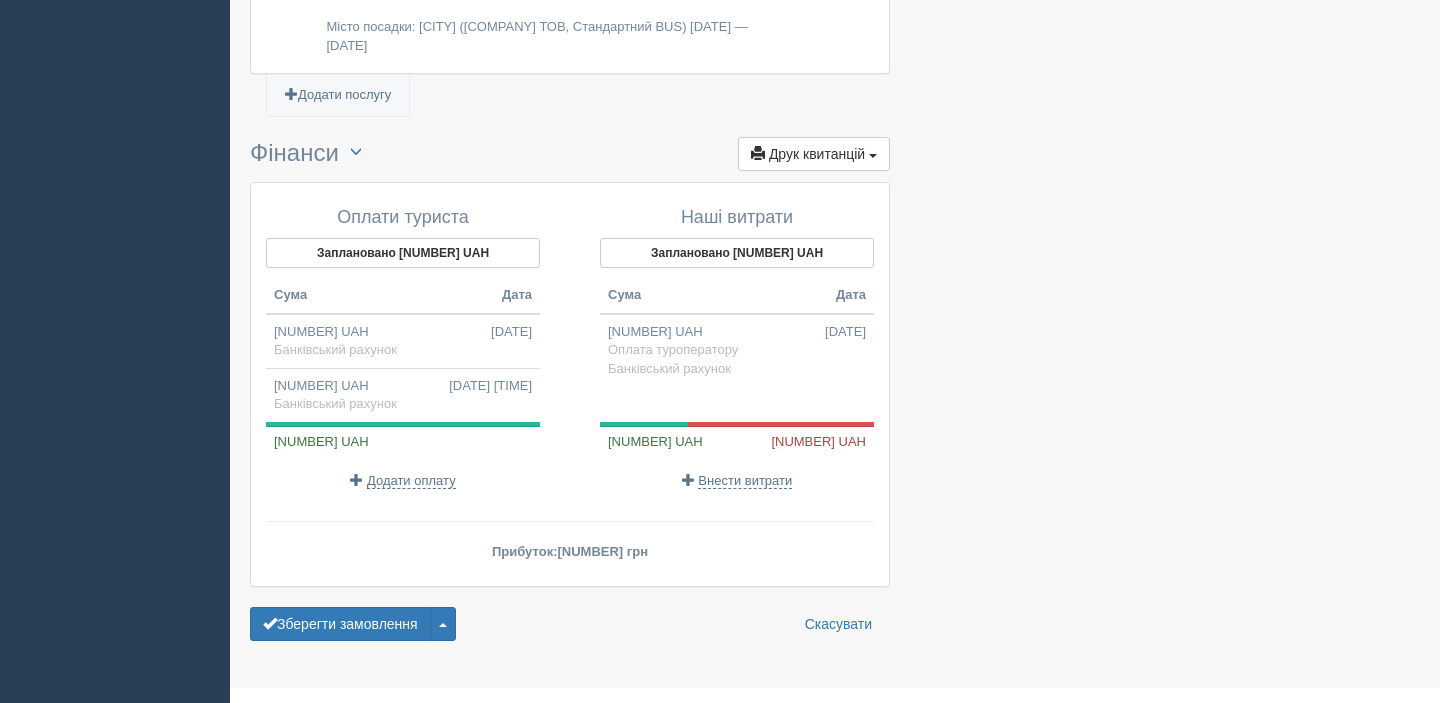 scroll, scrollTop: 2017, scrollLeft: 0, axis: vertical 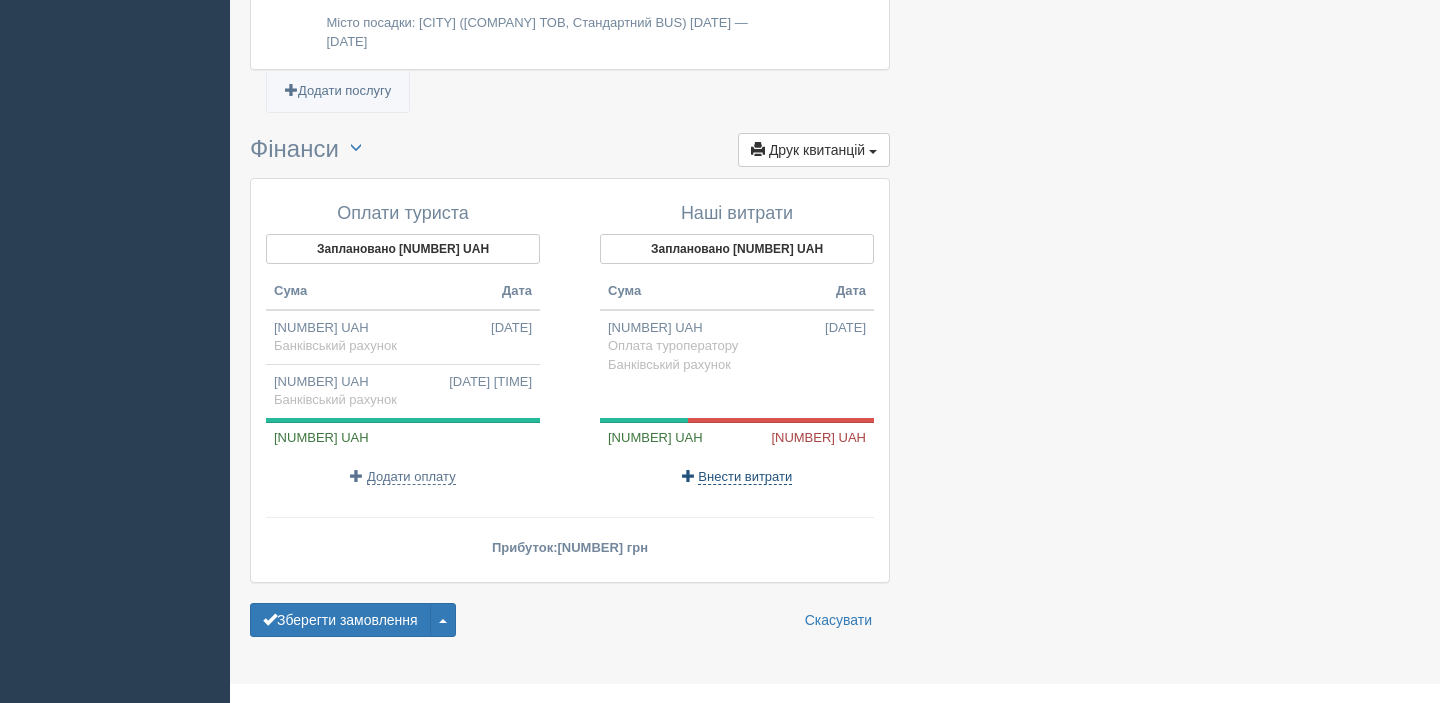 click on "Внести витрати" at bounding box center [745, 477] 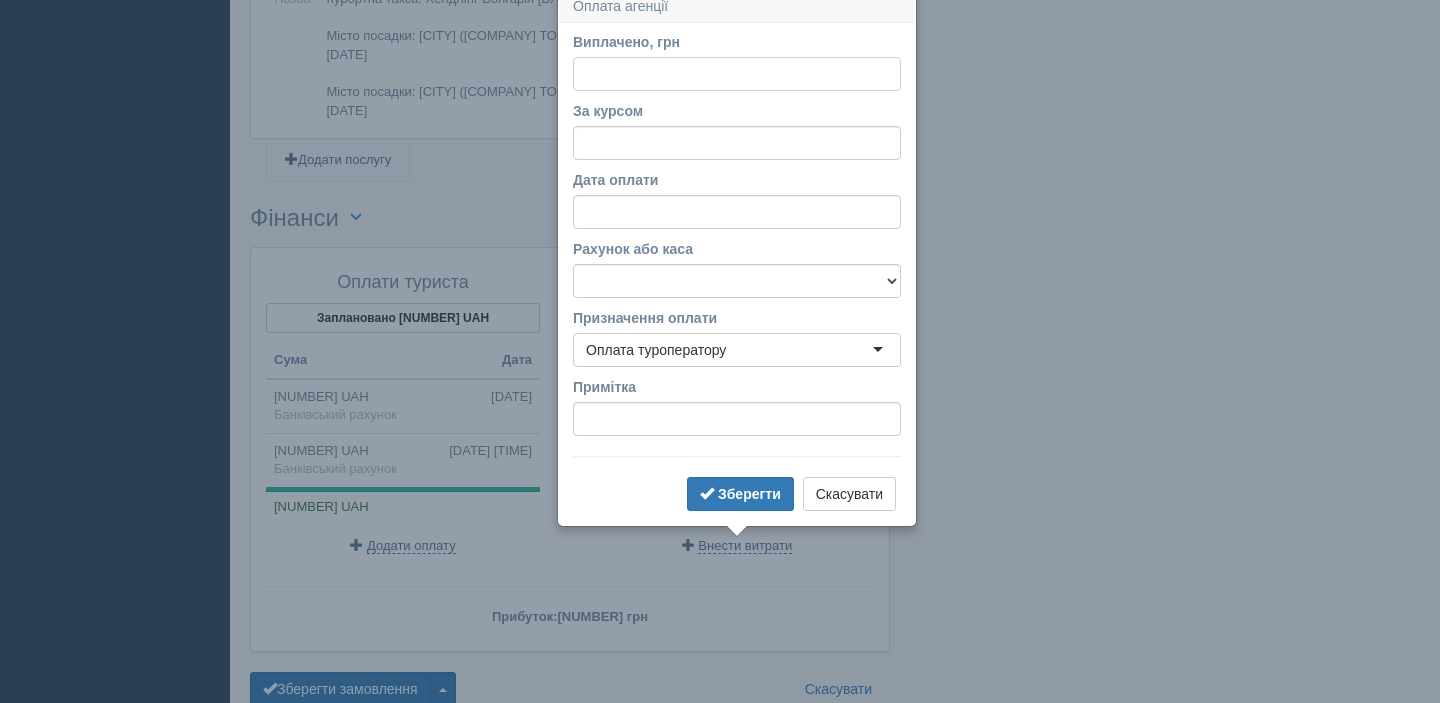 scroll, scrollTop: 1937, scrollLeft: 0, axis: vertical 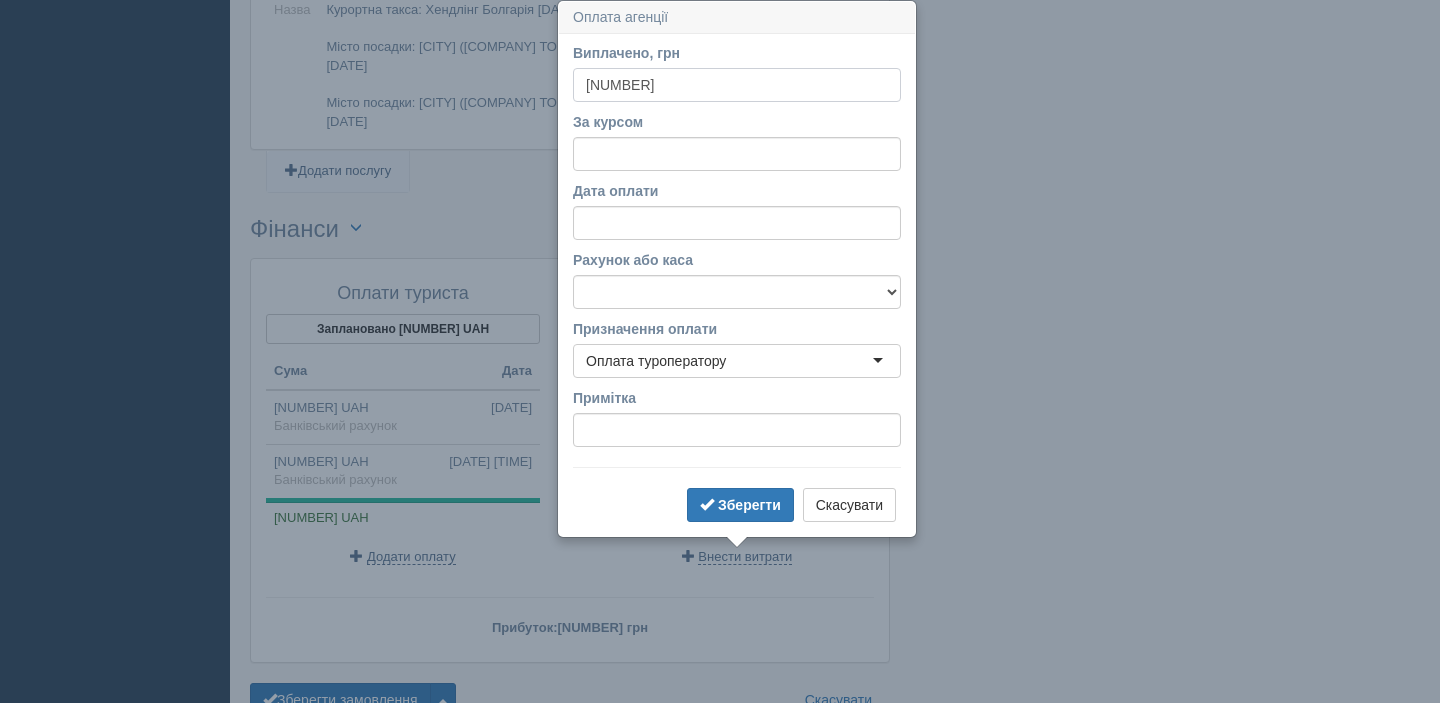type on "42631" 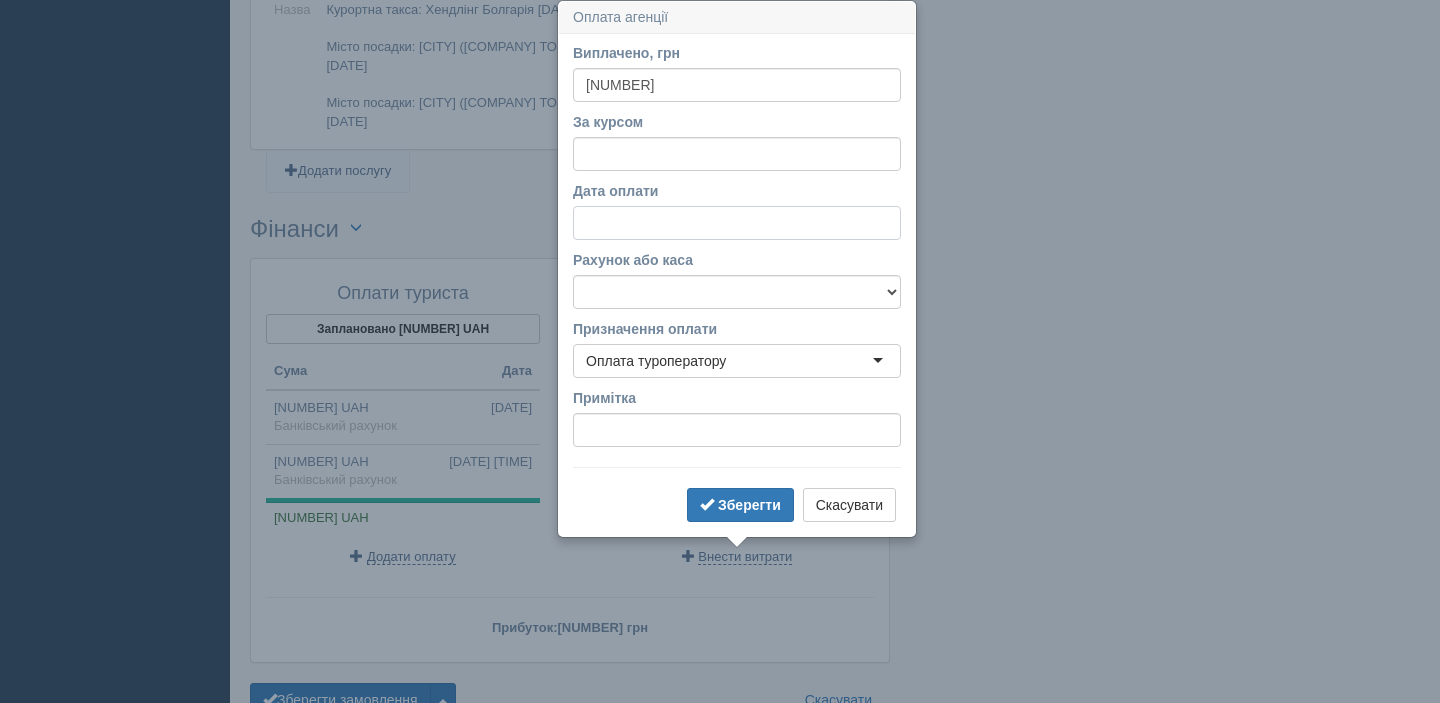click on "Дата оплати" at bounding box center (737, 223) 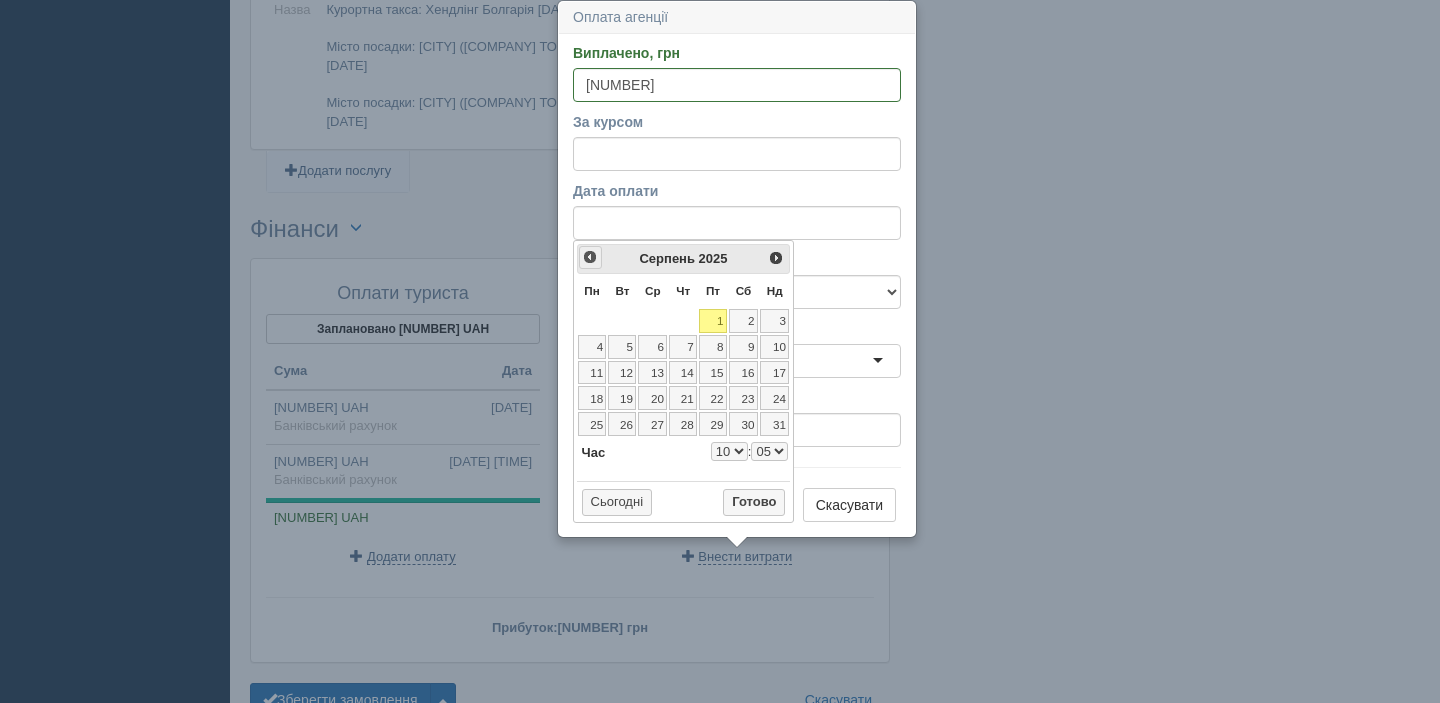 click on "<Попер" at bounding box center (590, 257) 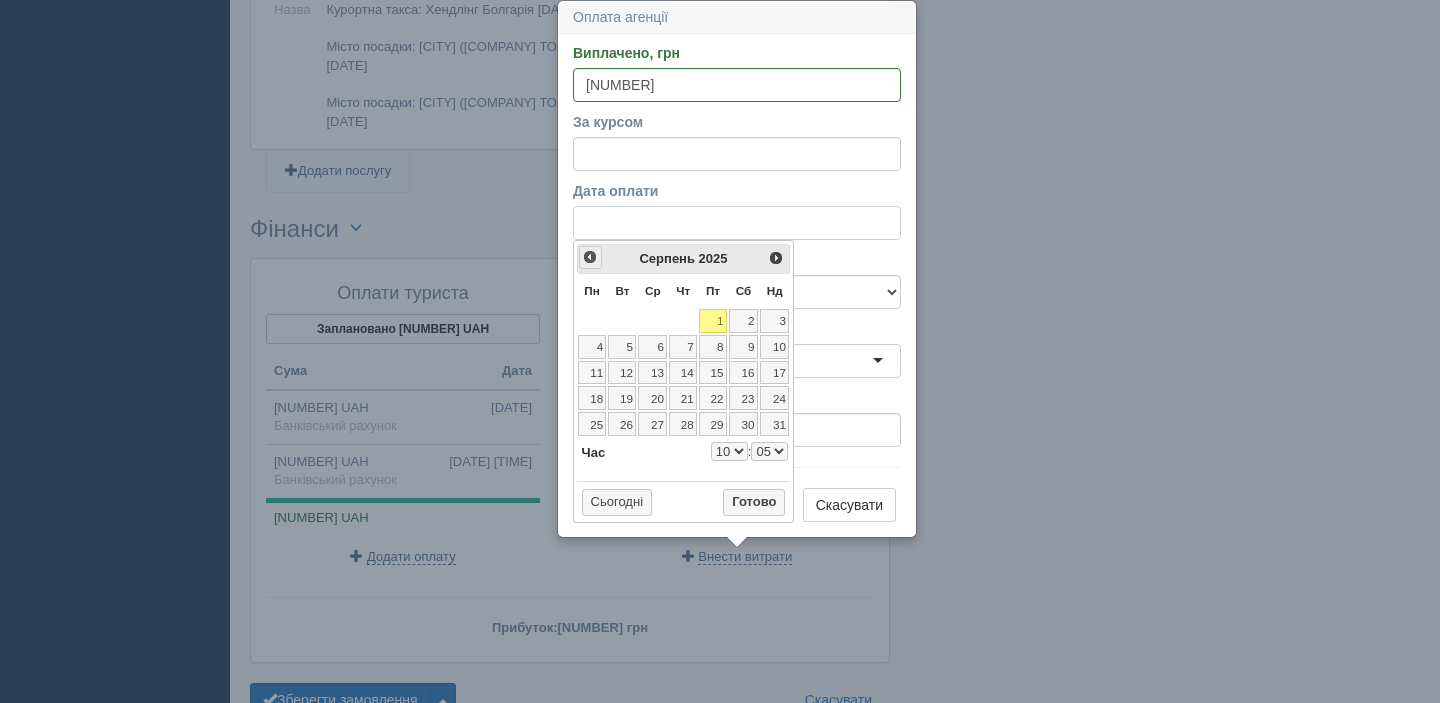 select on "10" 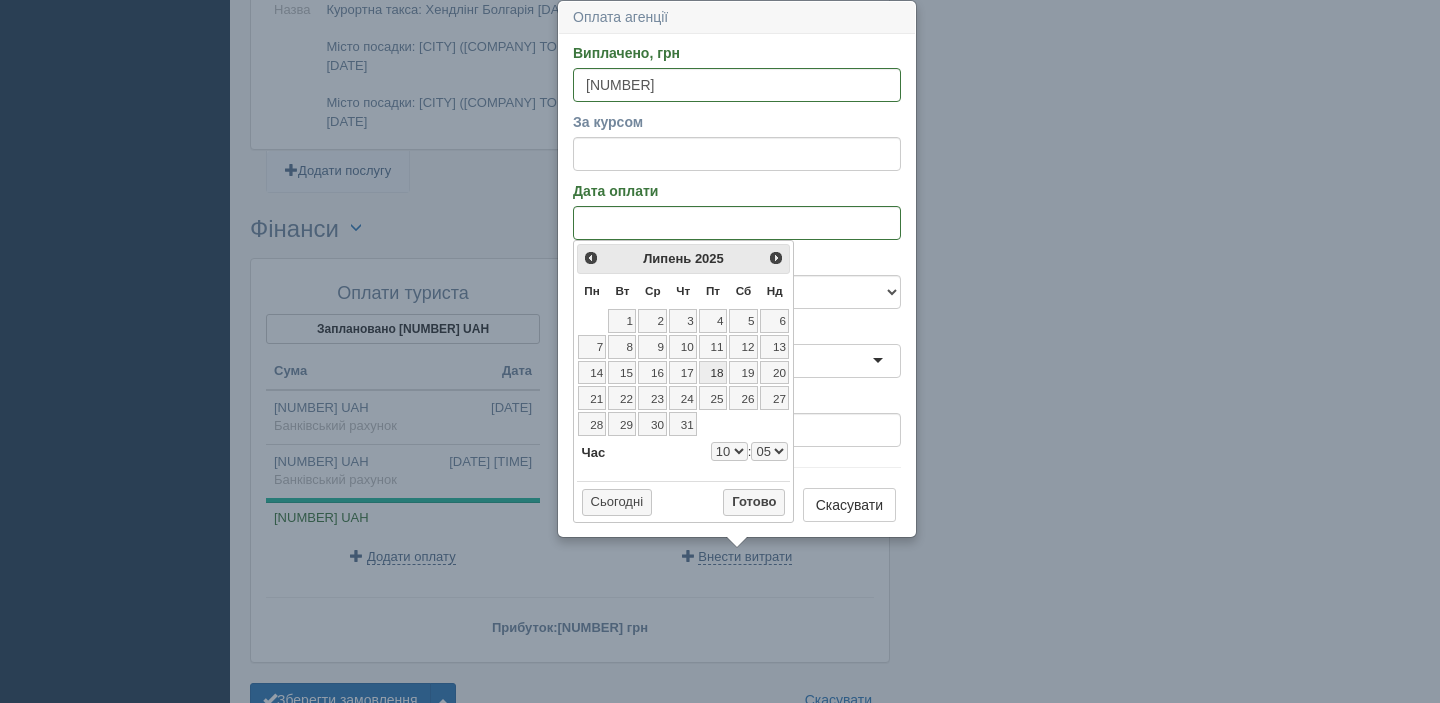 click on "18" at bounding box center (713, 373) 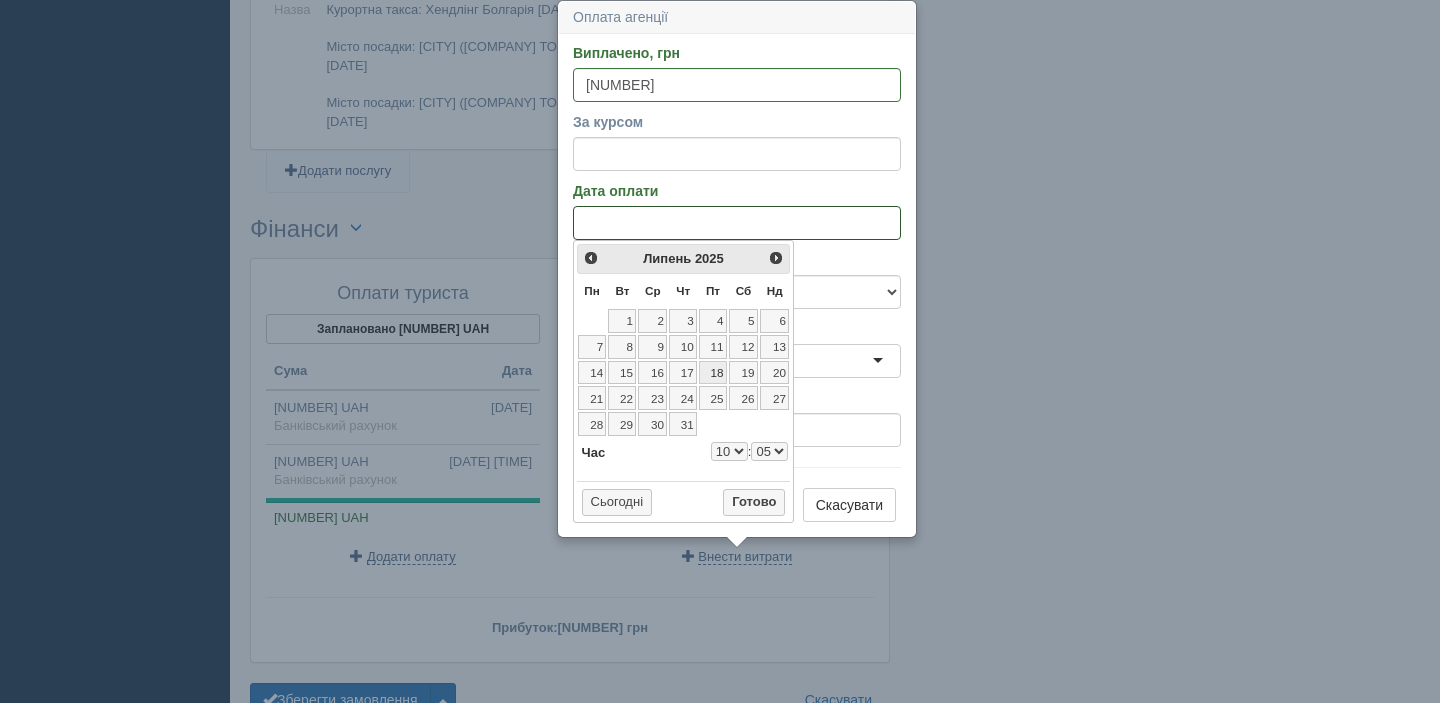 select on "10" 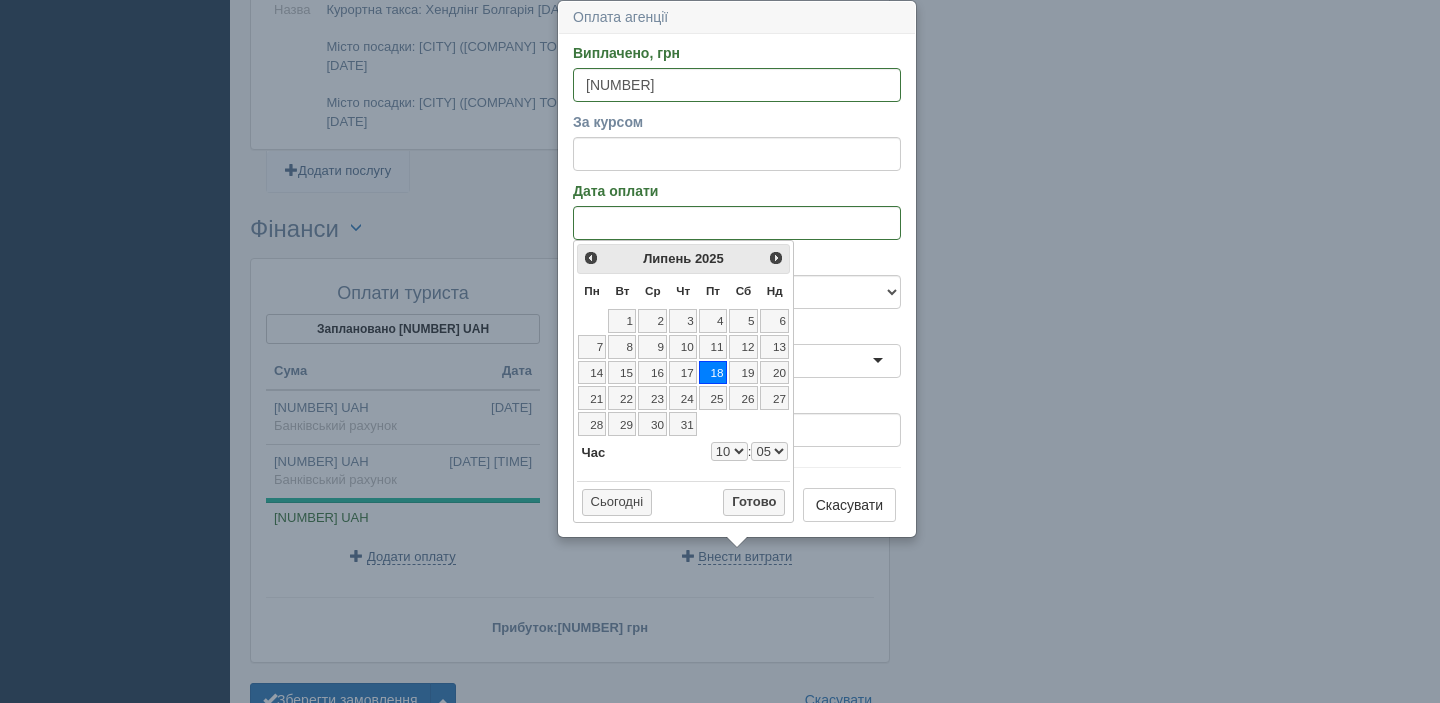 click on "Дата оплати" at bounding box center [737, 210] 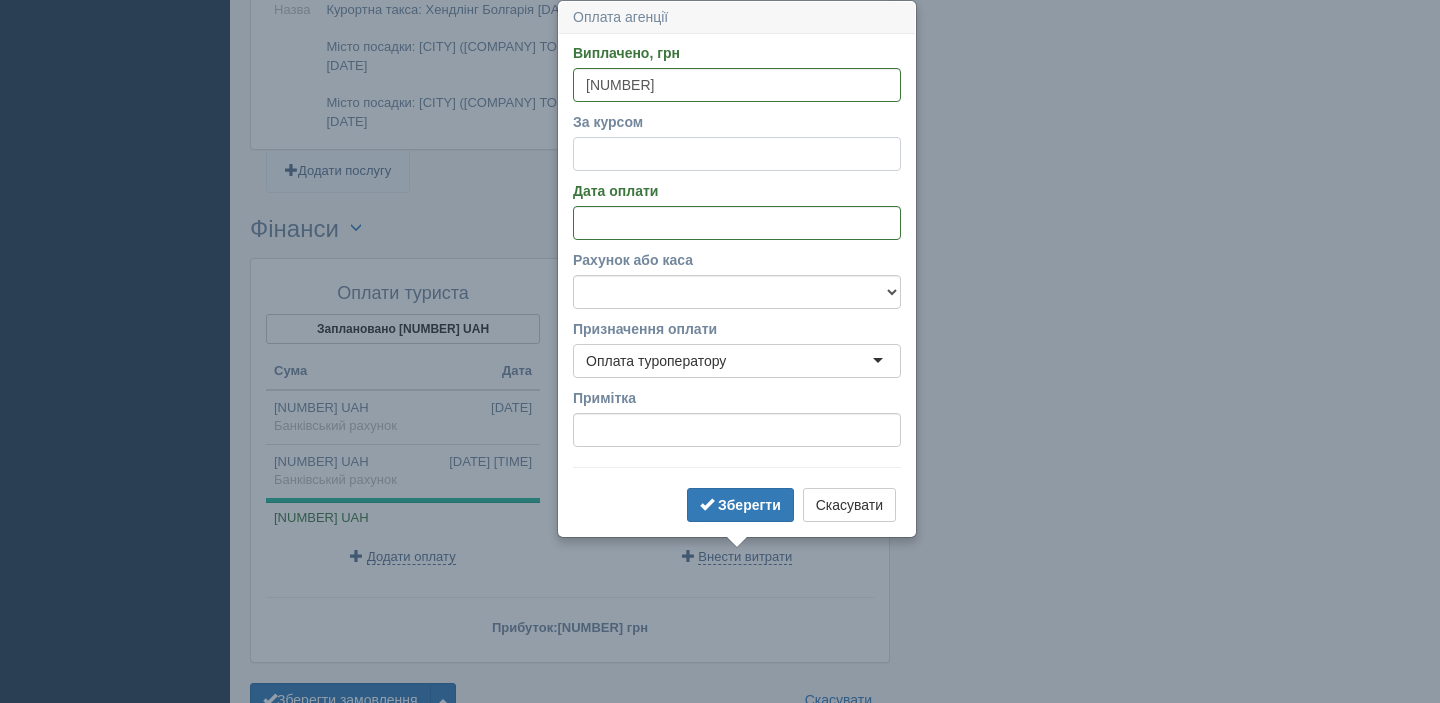click on "За курсом" at bounding box center (737, 154) 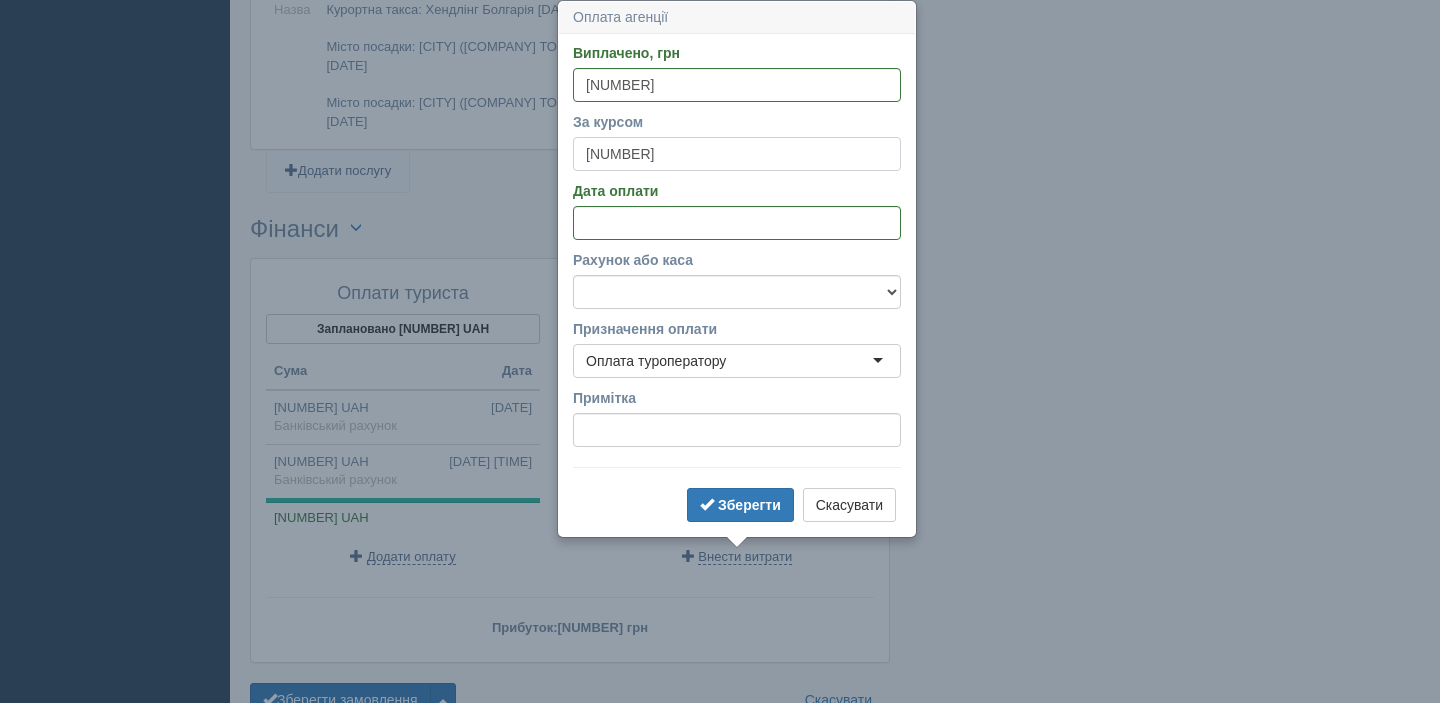 type on "49.60" 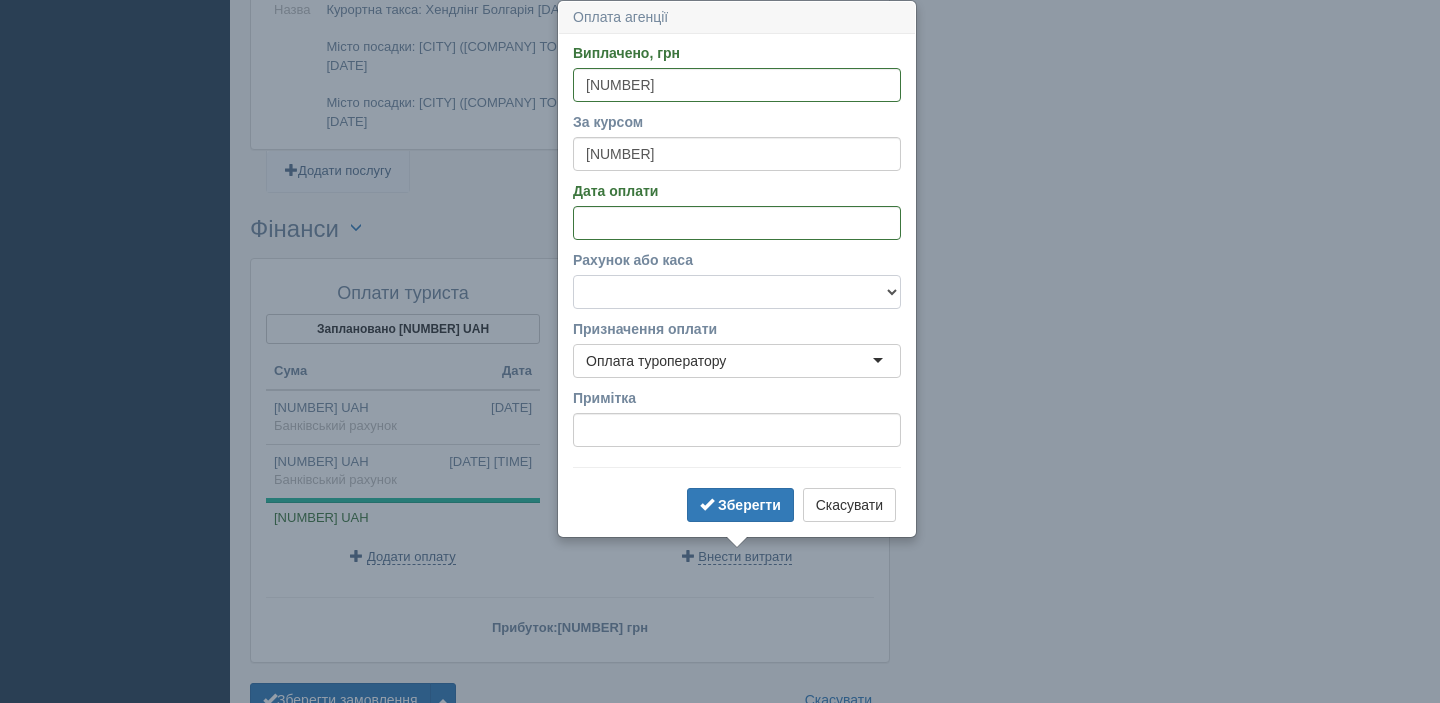 click on "Банківський рахунок
Готівкова каса" at bounding box center [737, 292] 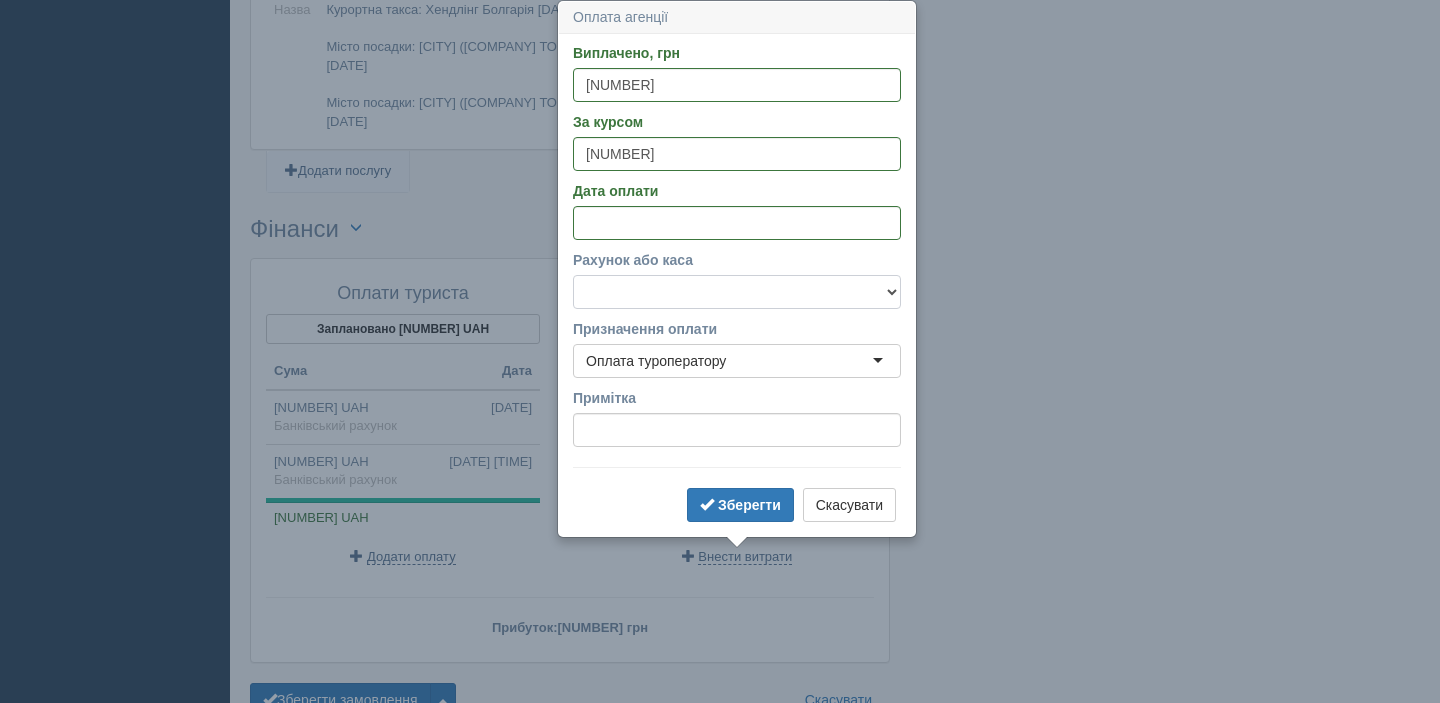 click on "Банківський рахунок
Готівкова каса" at bounding box center [737, 292] 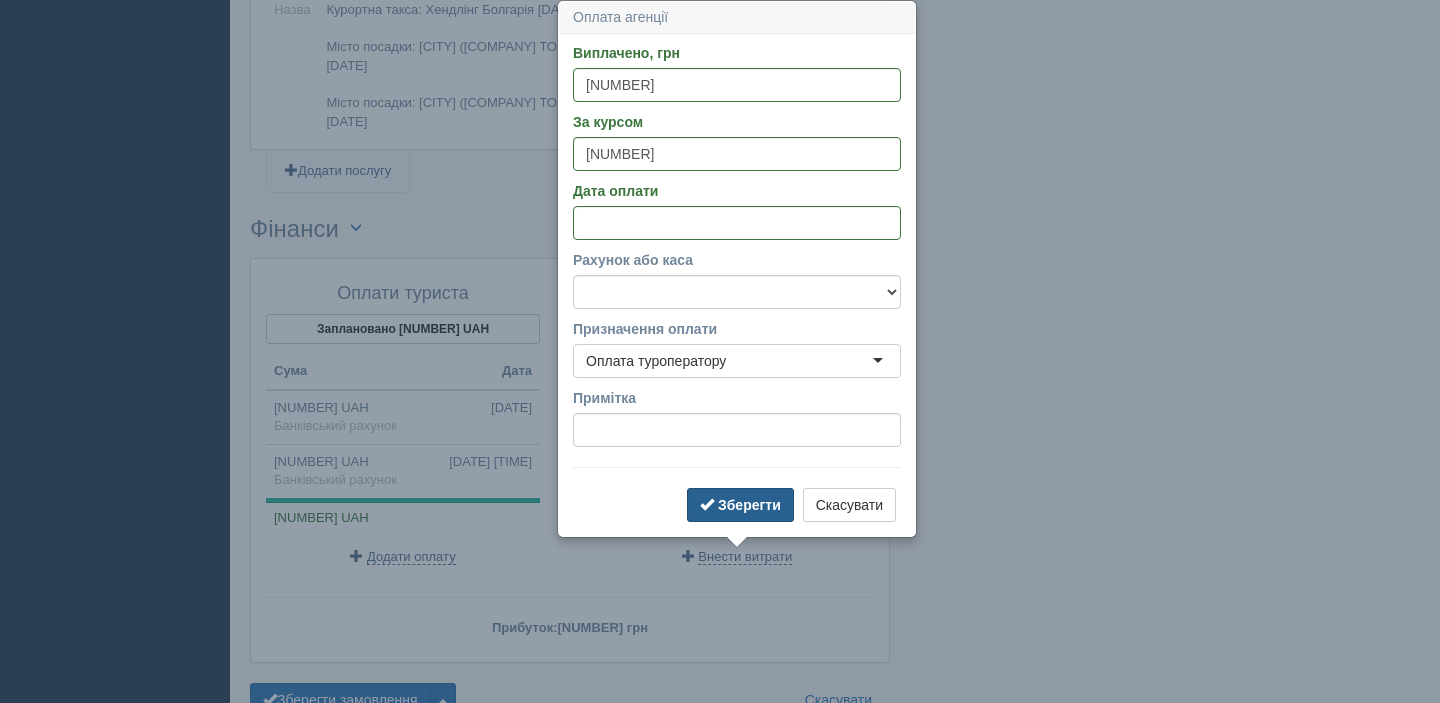 click on "Зберегти" at bounding box center [749, 505] 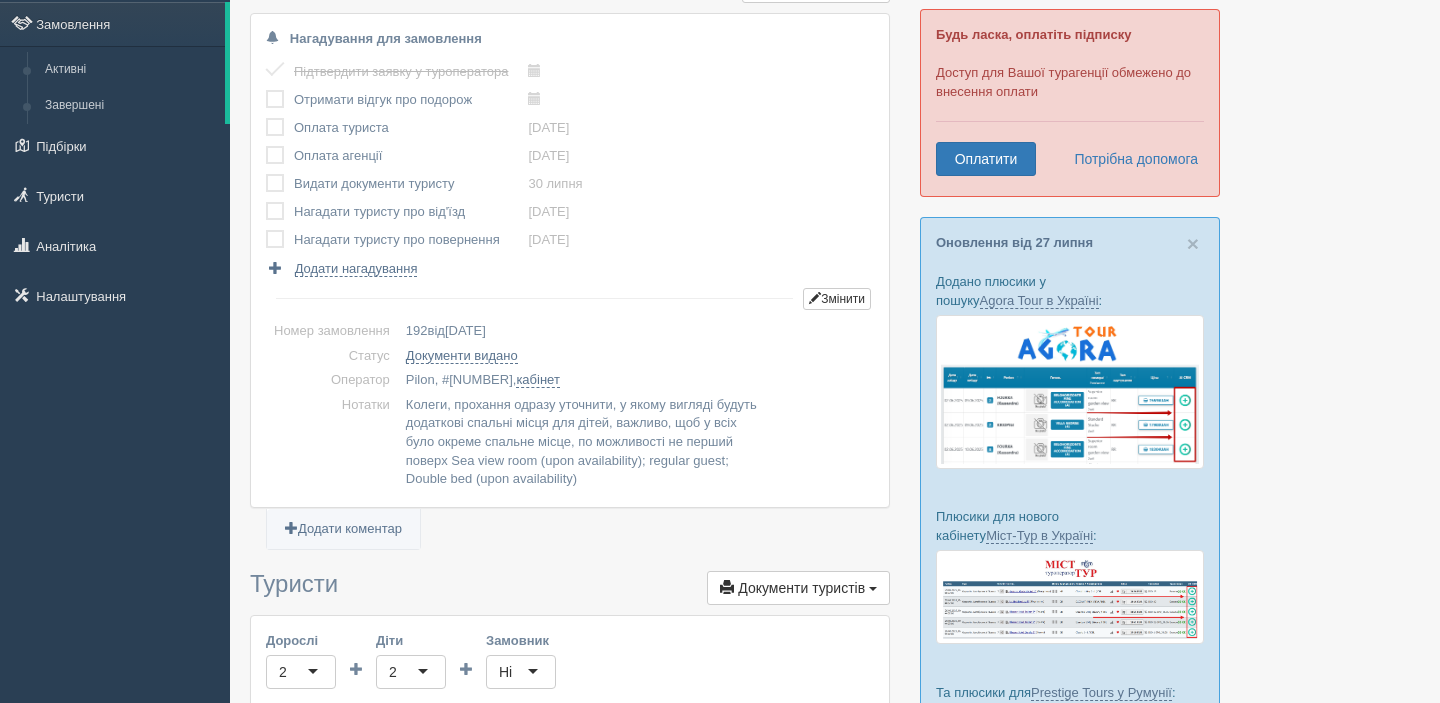 scroll, scrollTop: 0, scrollLeft: 0, axis: both 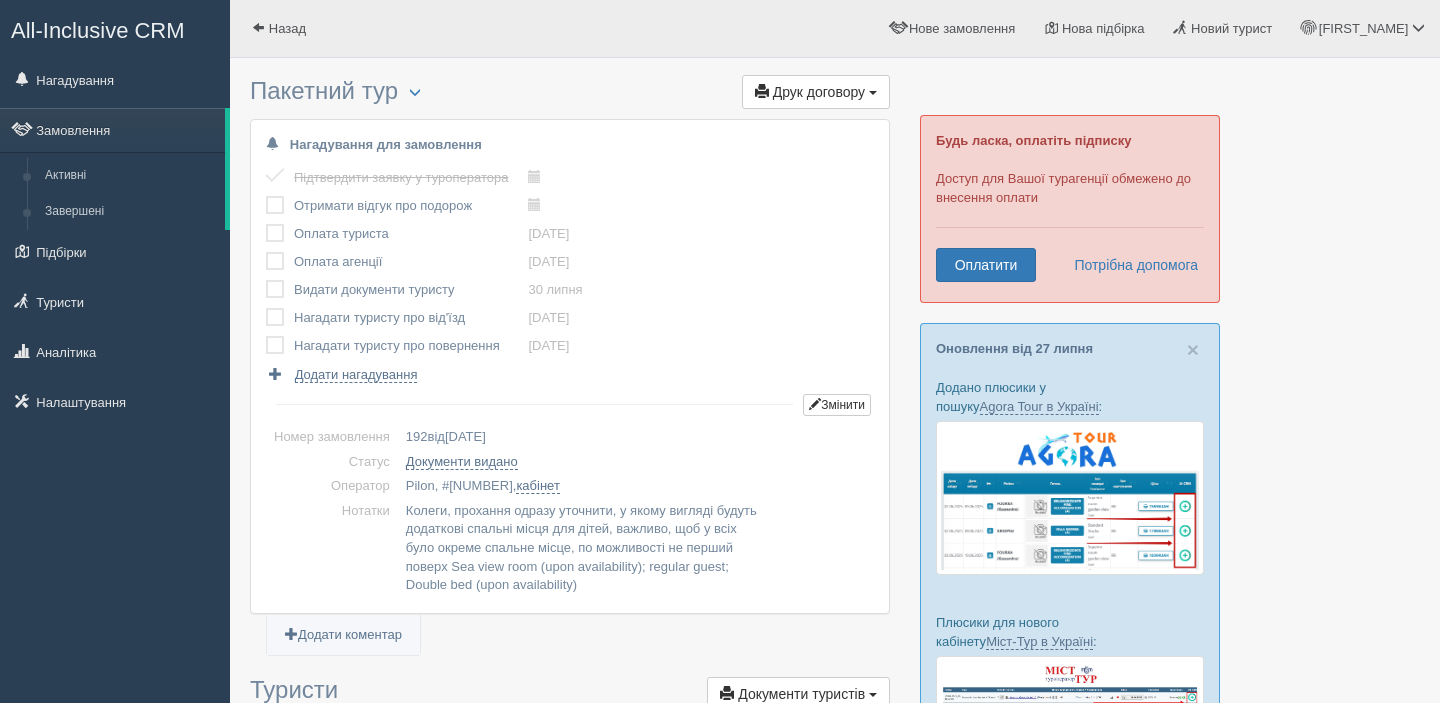 click at bounding box center [266, 224] 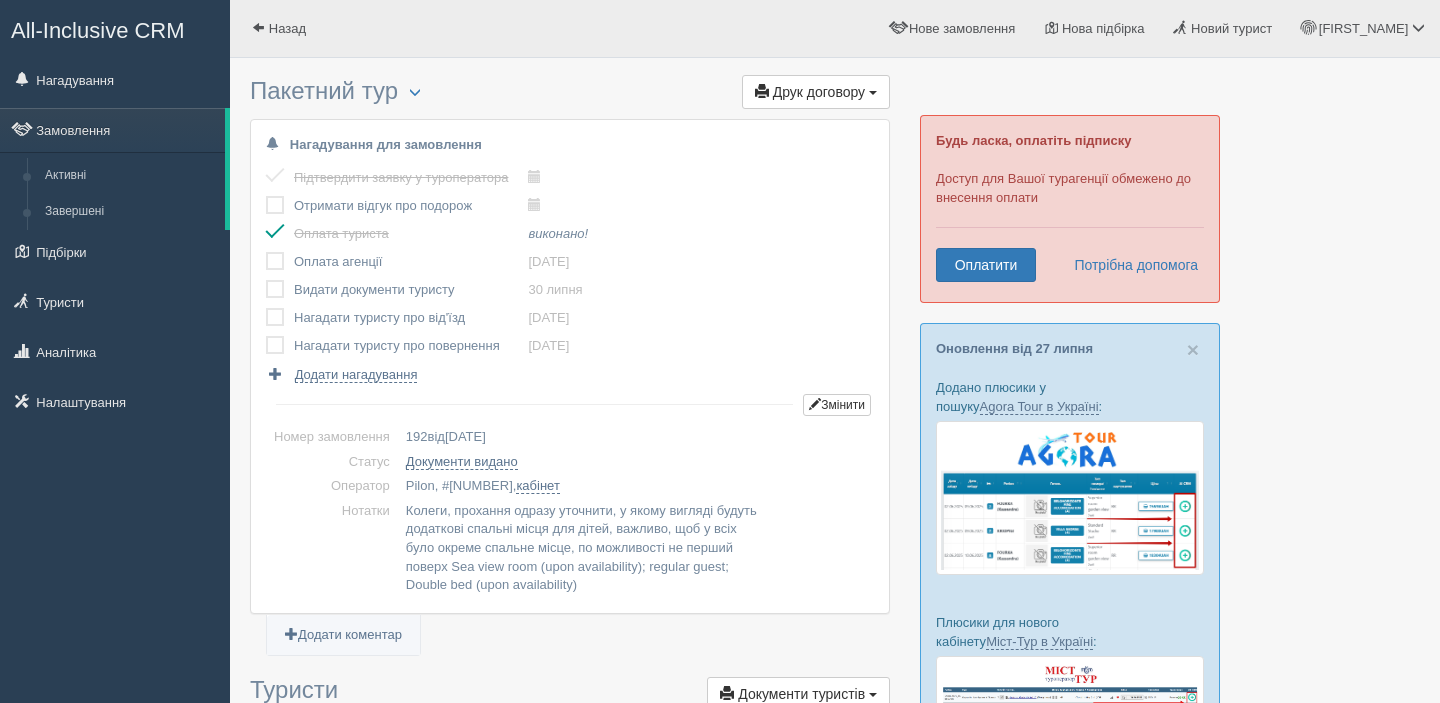 click at bounding box center [266, 252] 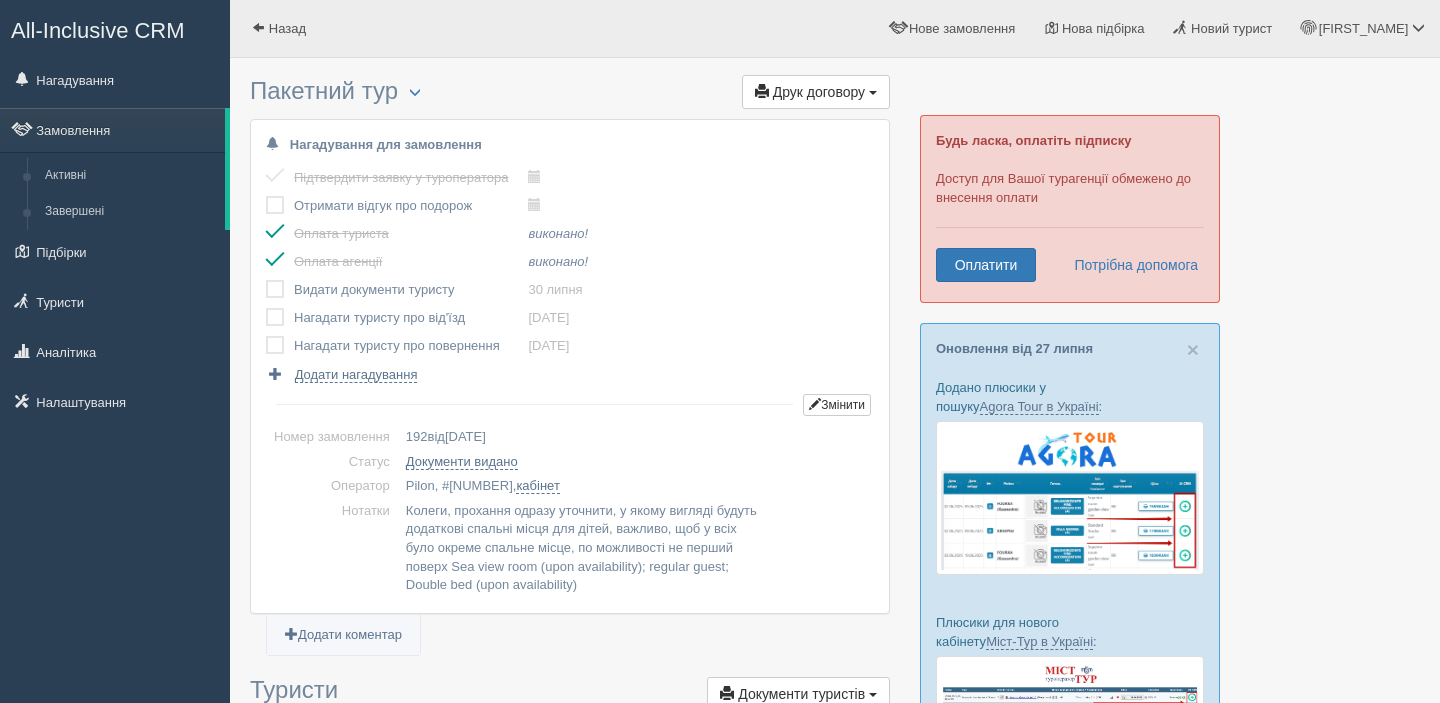 click at bounding box center (266, 280) 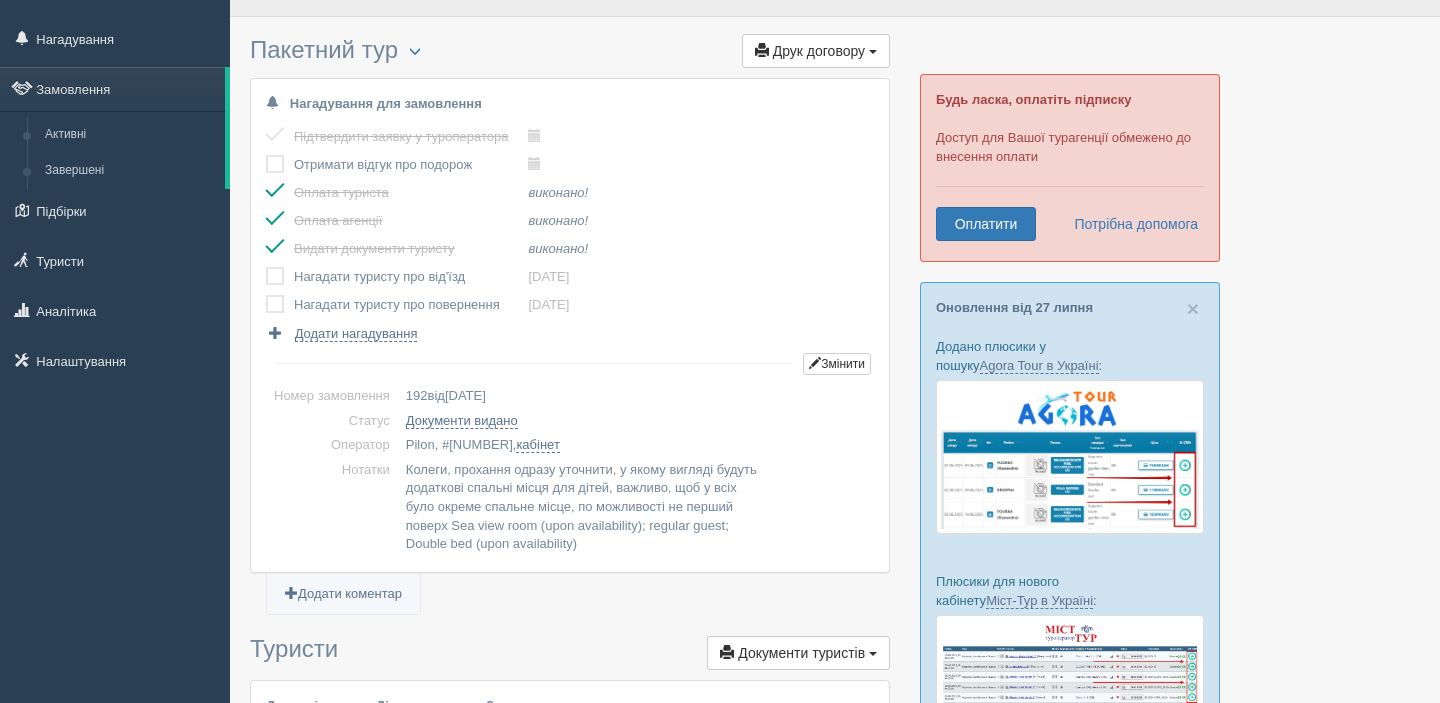 scroll, scrollTop: 46, scrollLeft: 0, axis: vertical 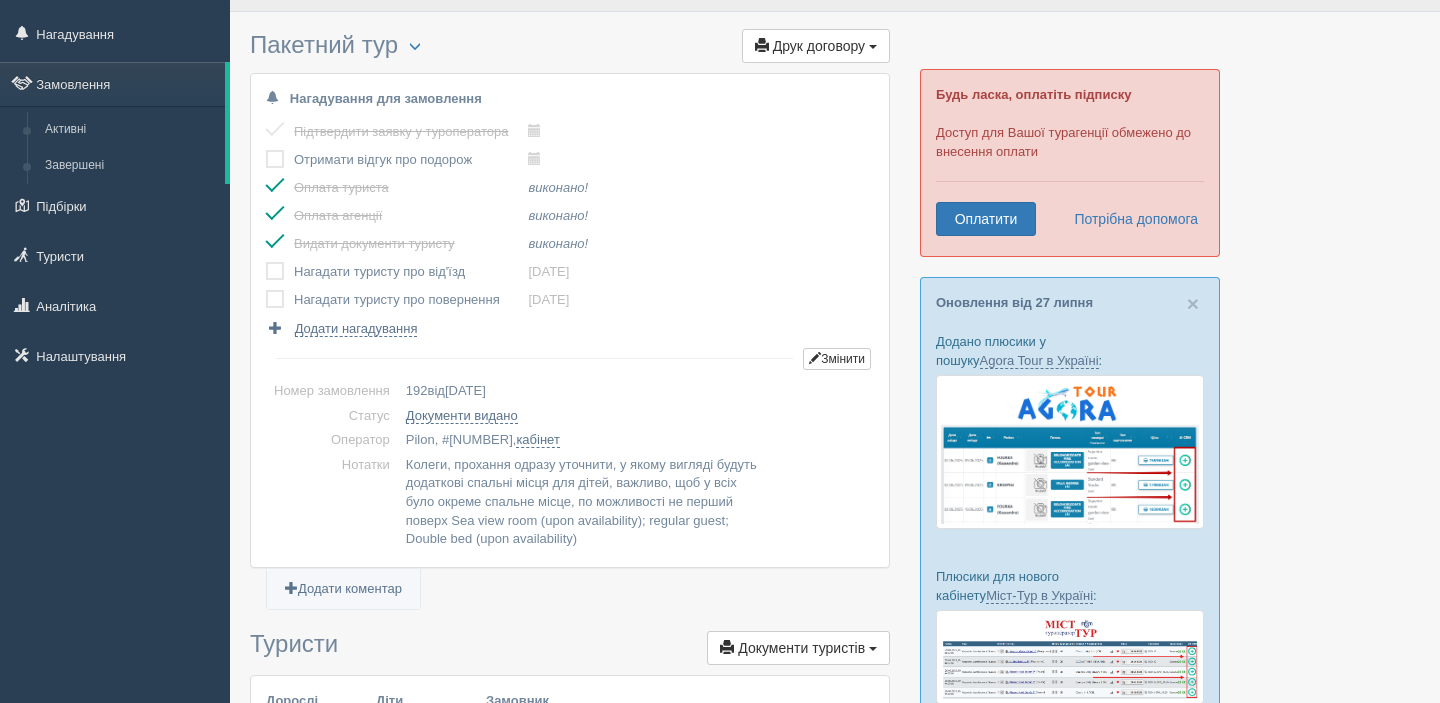 click at bounding box center (266, 234) 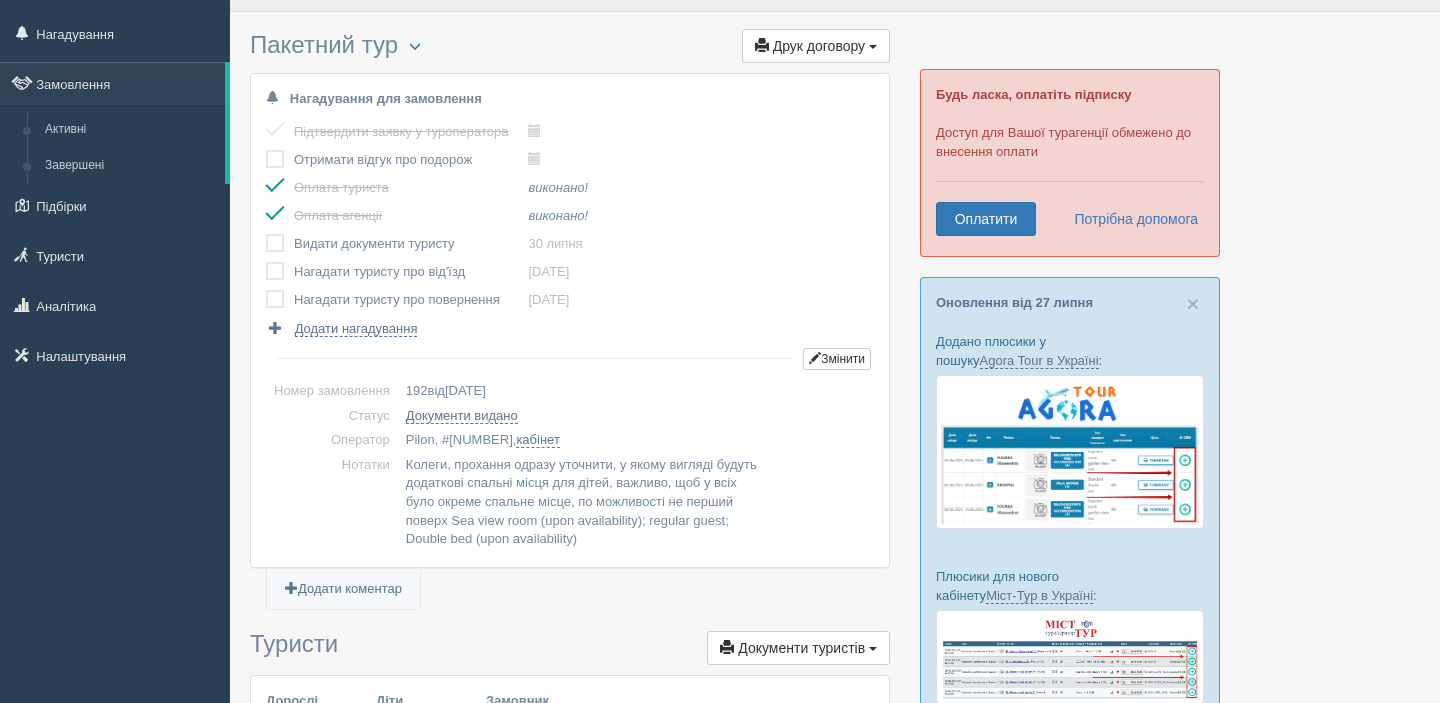 scroll, scrollTop: 50, scrollLeft: 0, axis: vertical 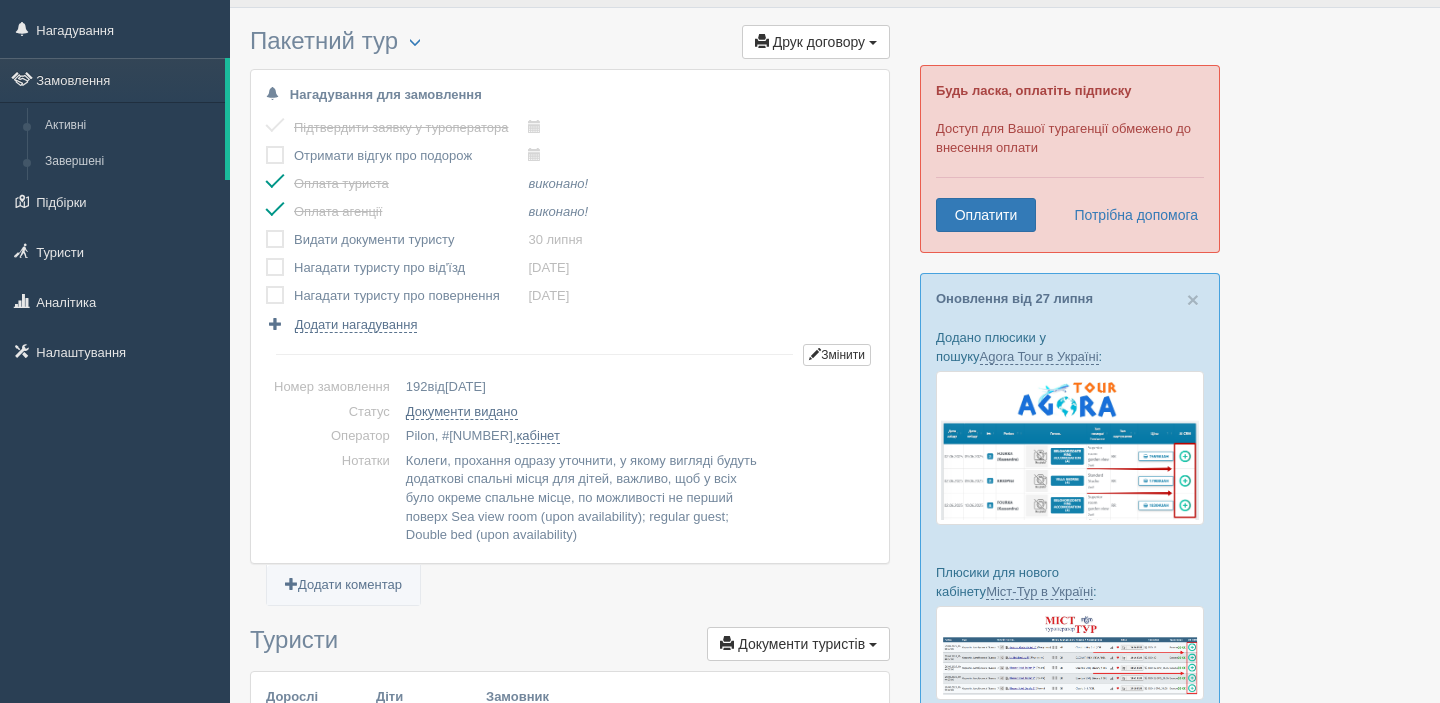 click at bounding box center [266, 230] 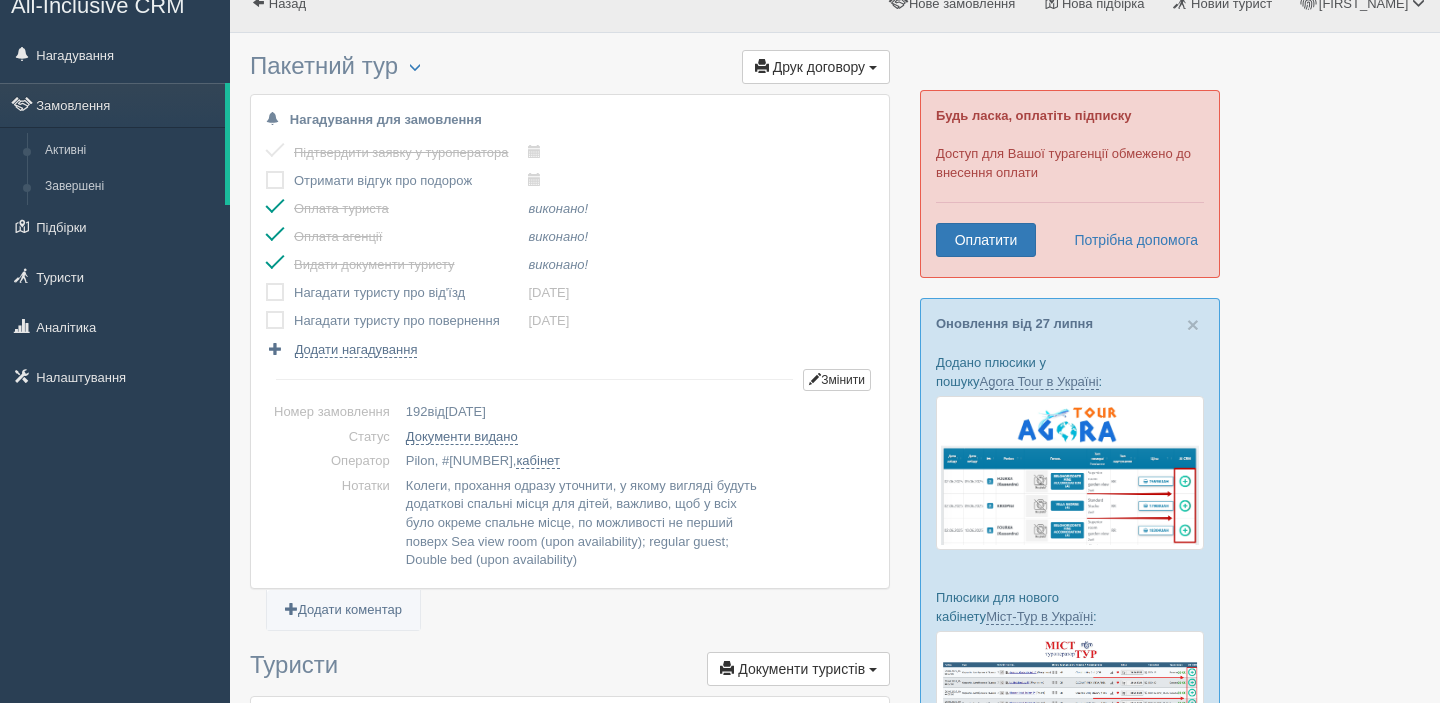 scroll, scrollTop: 0, scrollLeft: 0, axis: both 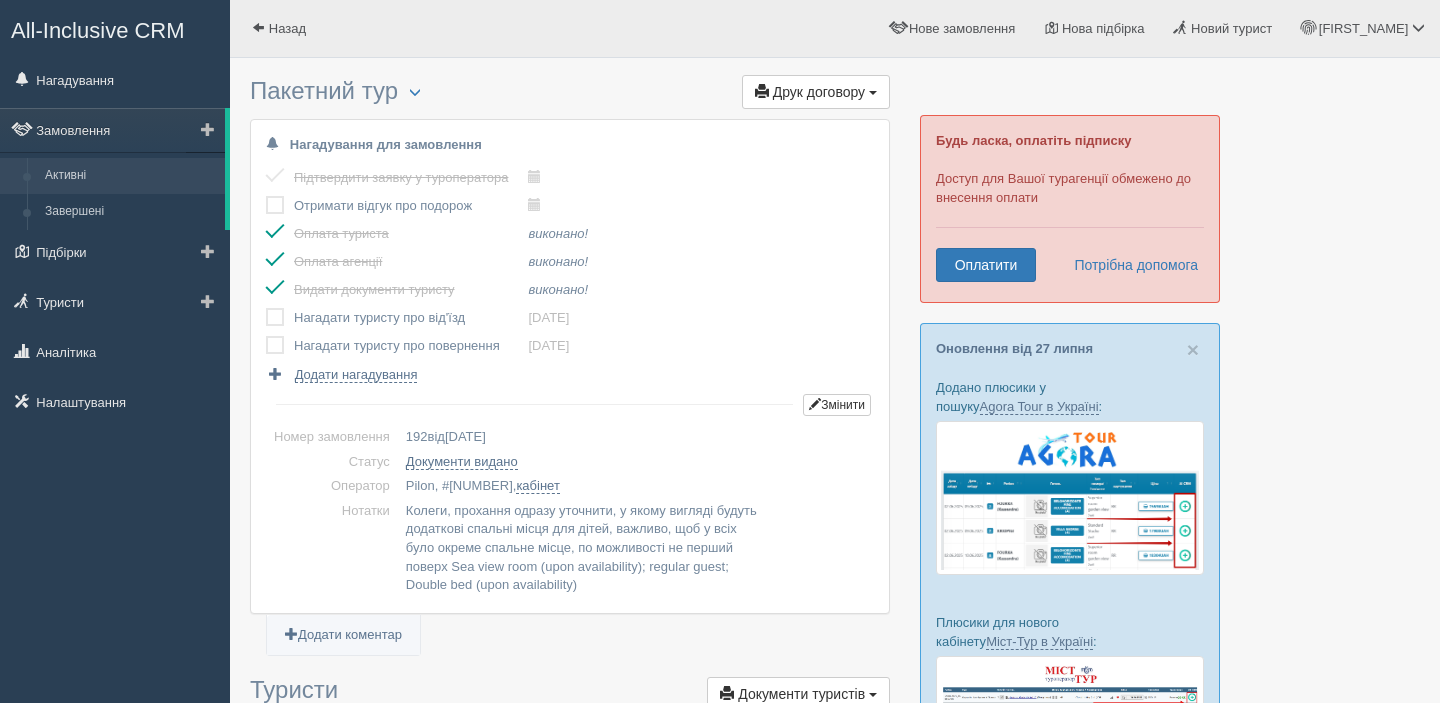 click on "Активні" at bounding box center (130, 176) 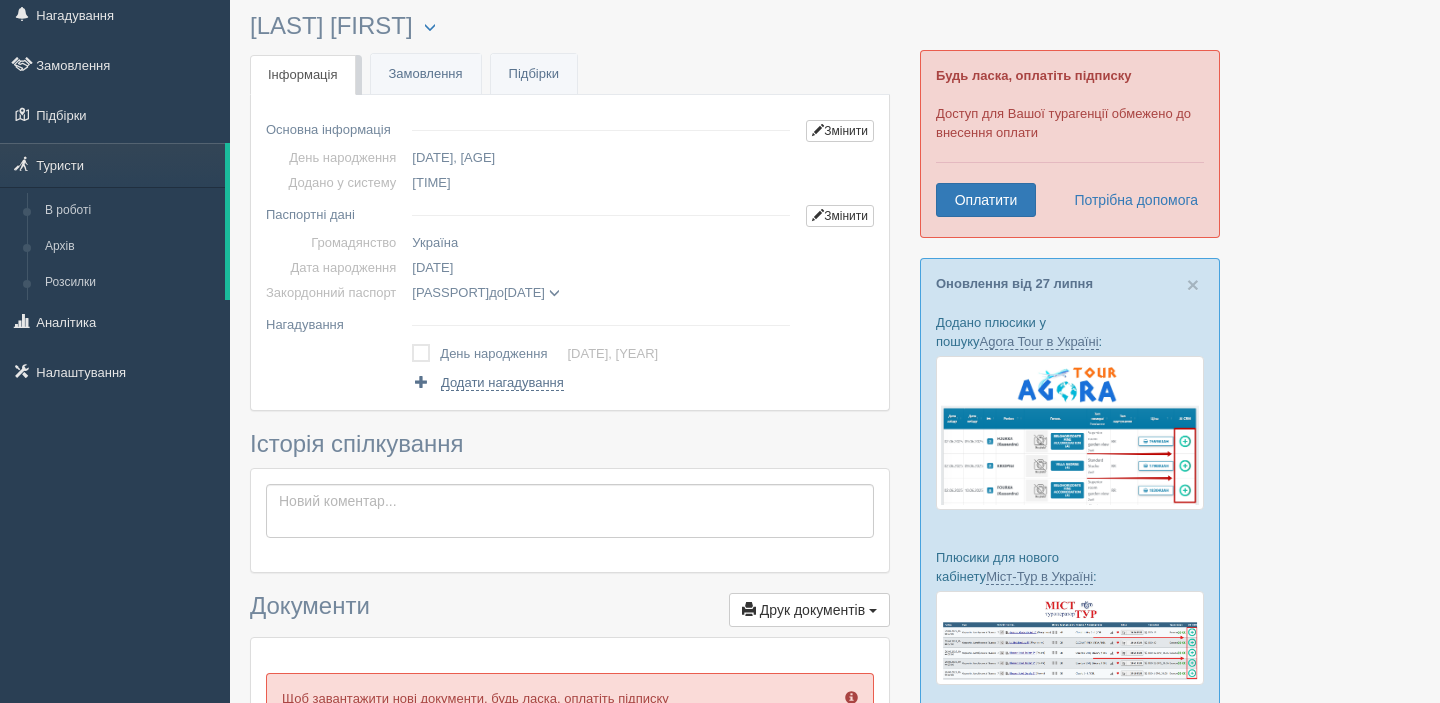 scroll, scrollTop: 0, scrollLeft: 0, axis: both 